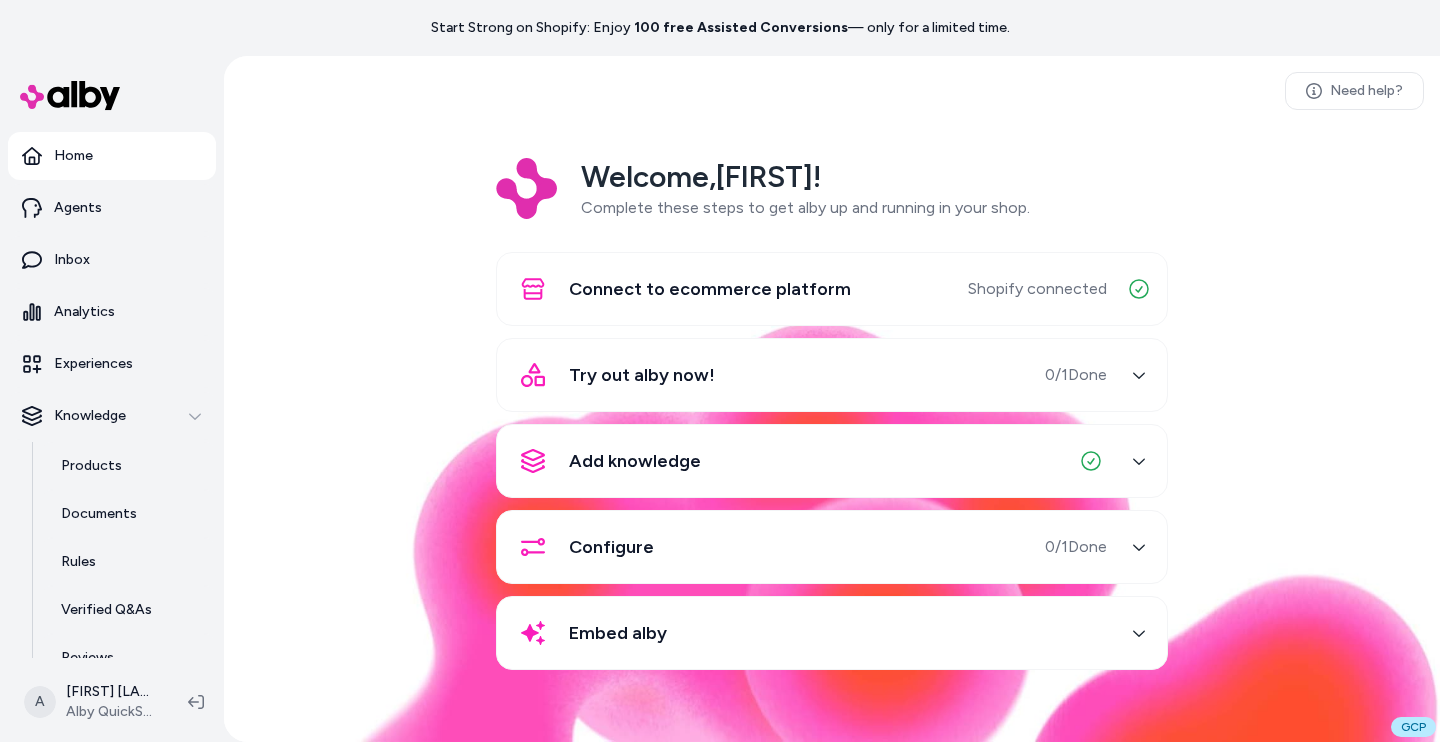 scroll, scrollTop: 0, scrollLeft: 0, axis: both 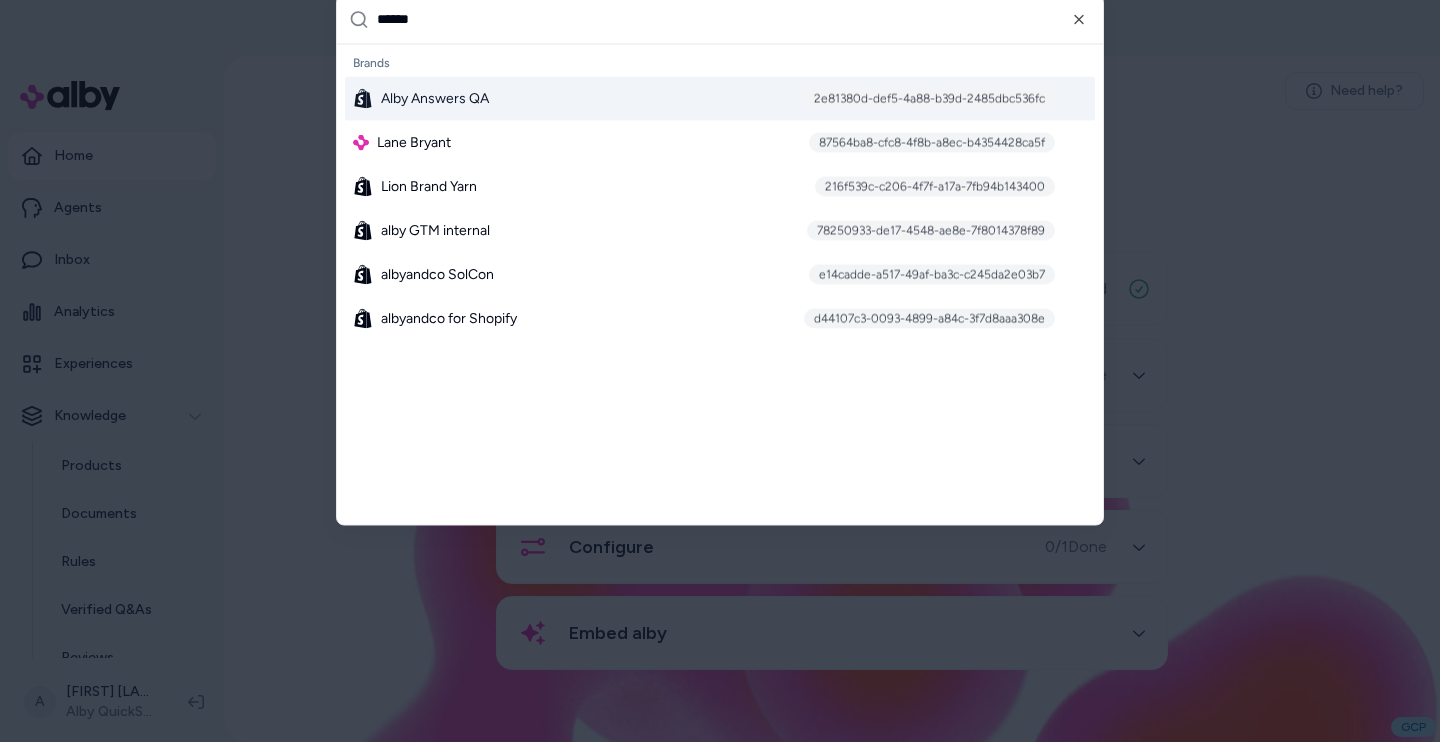 type on "*******" 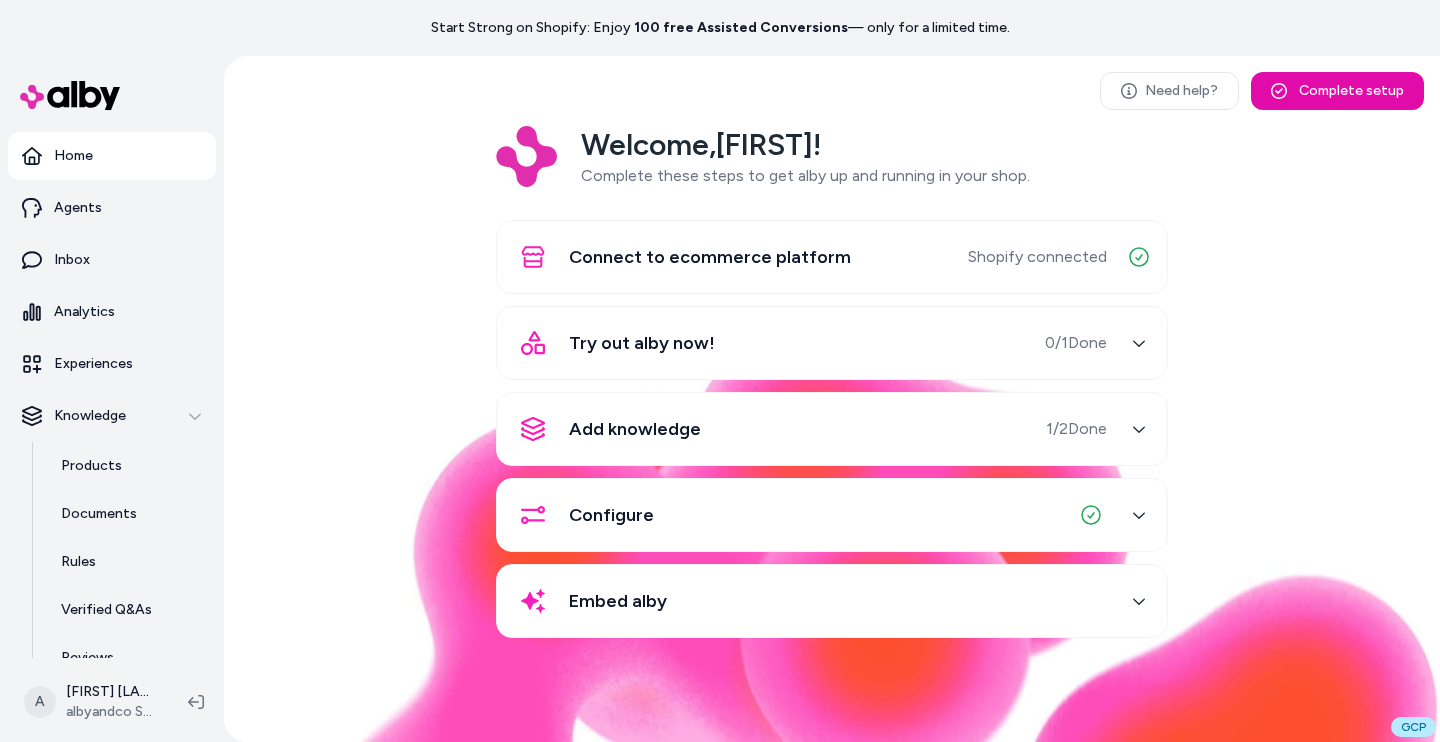 scroll, scrollTop: 0, scrollLeft: 0, axis: both 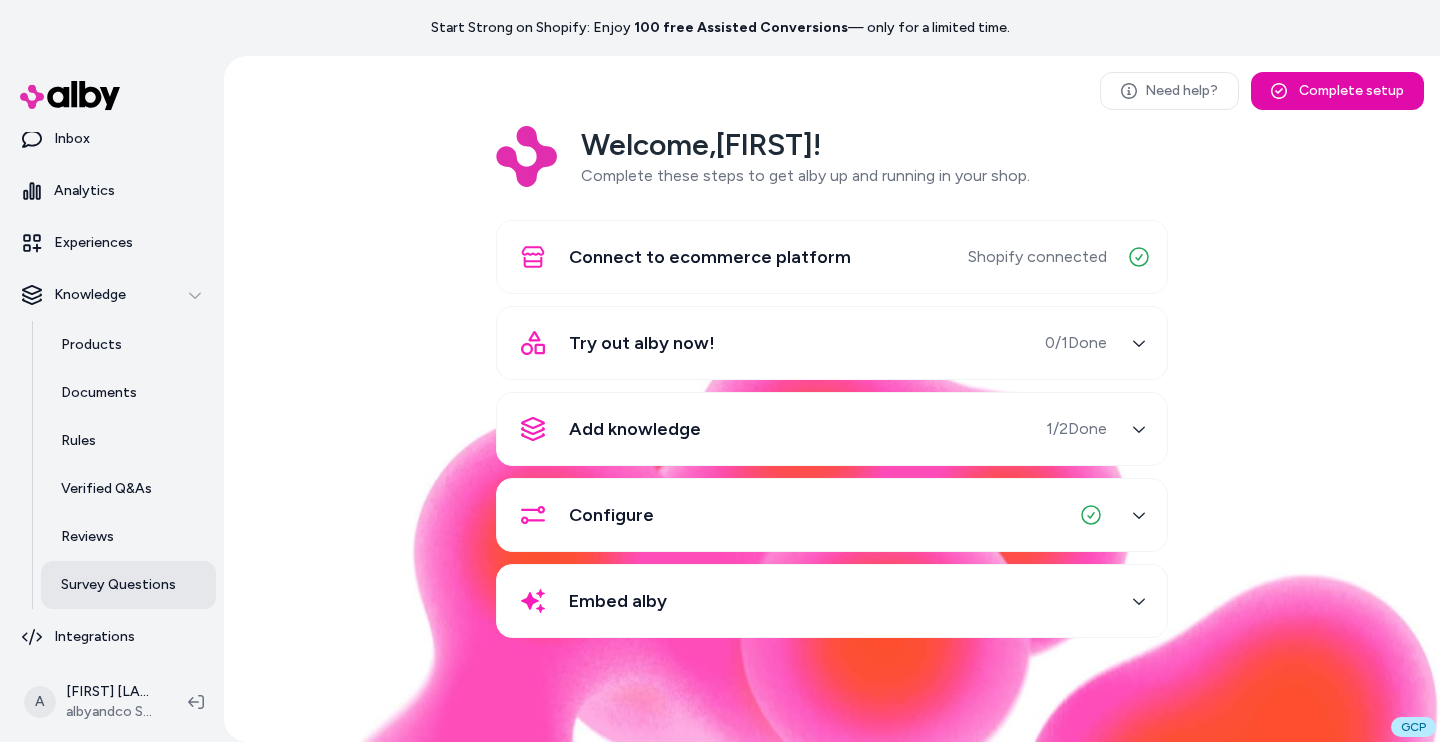 click on "Survey Questions" at bounding box center (118, 585) 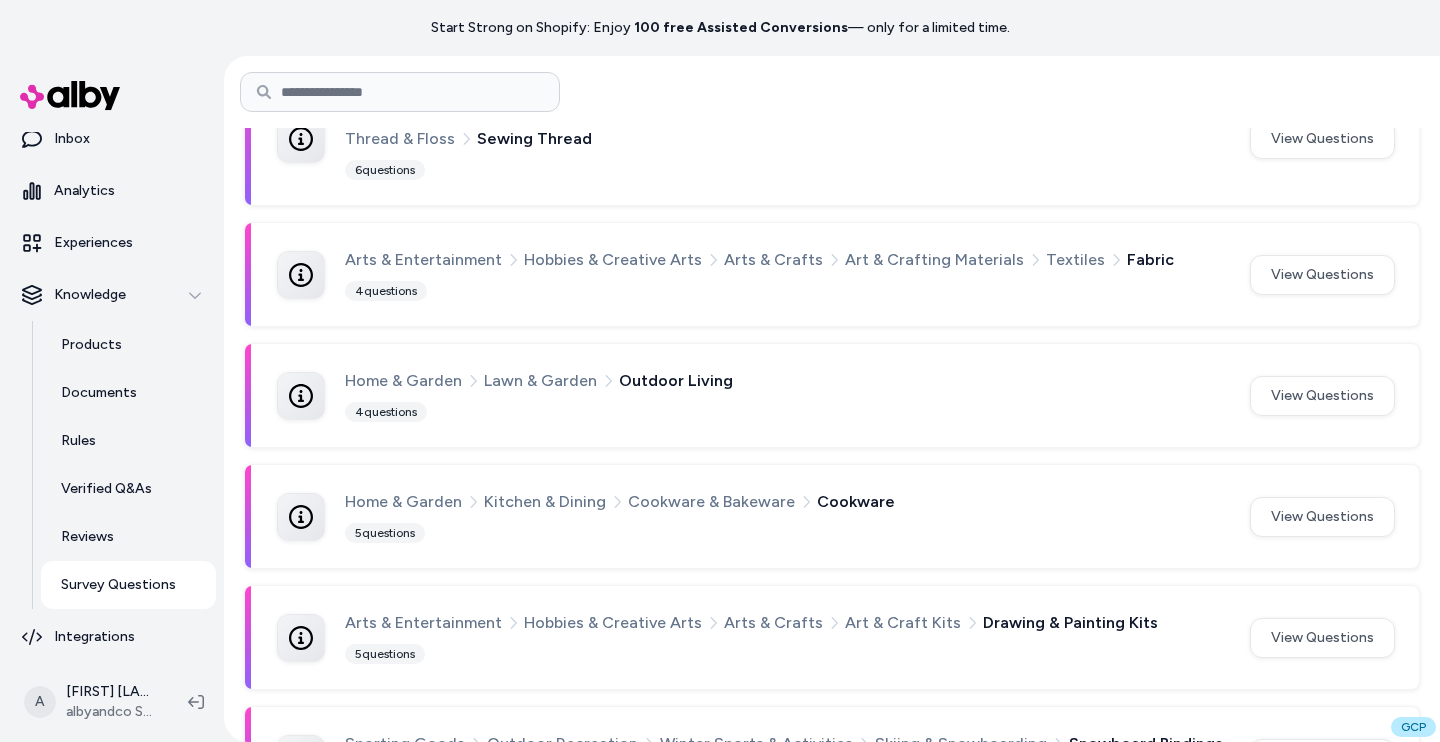 scroll, scrollTop: 432, scrollLeft: 0, axis: vertical 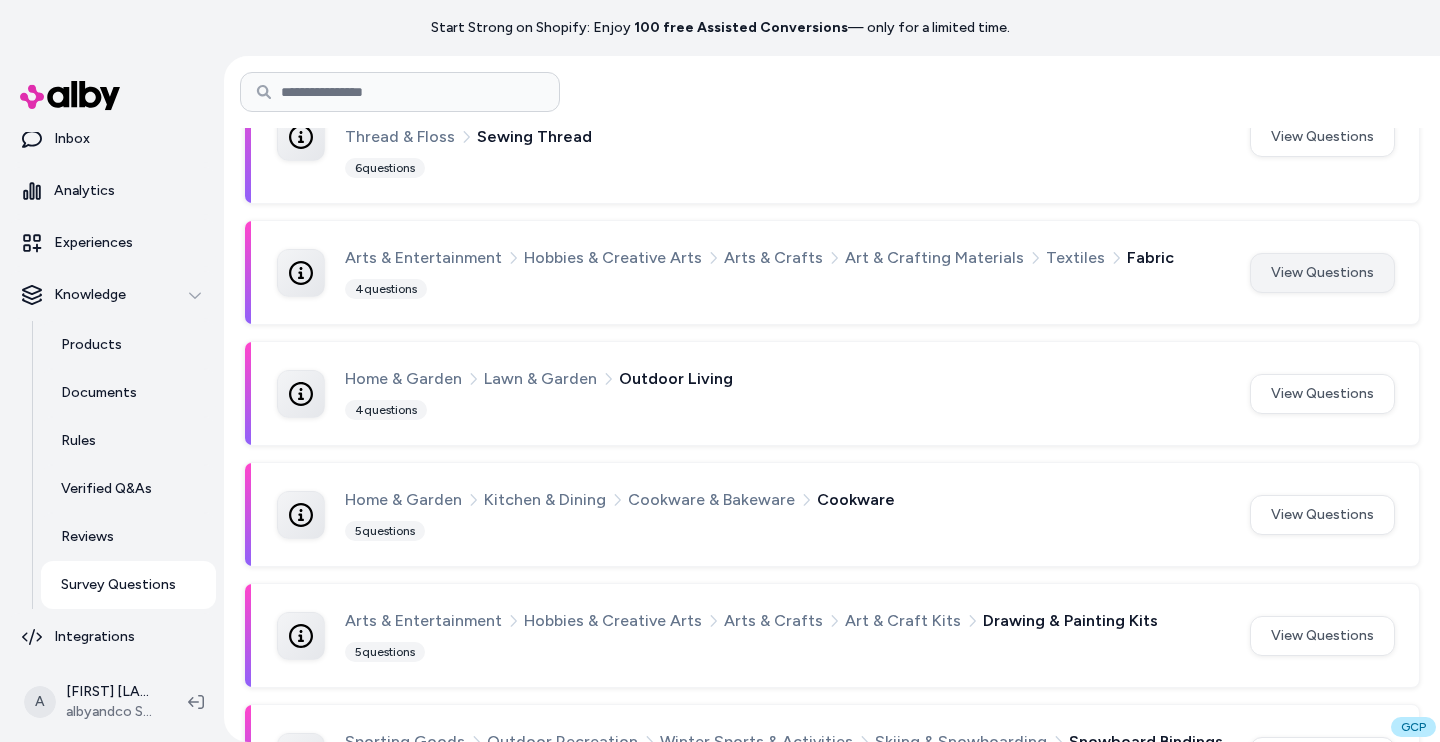click on "View Questions" at bounding box center [1322, 273] 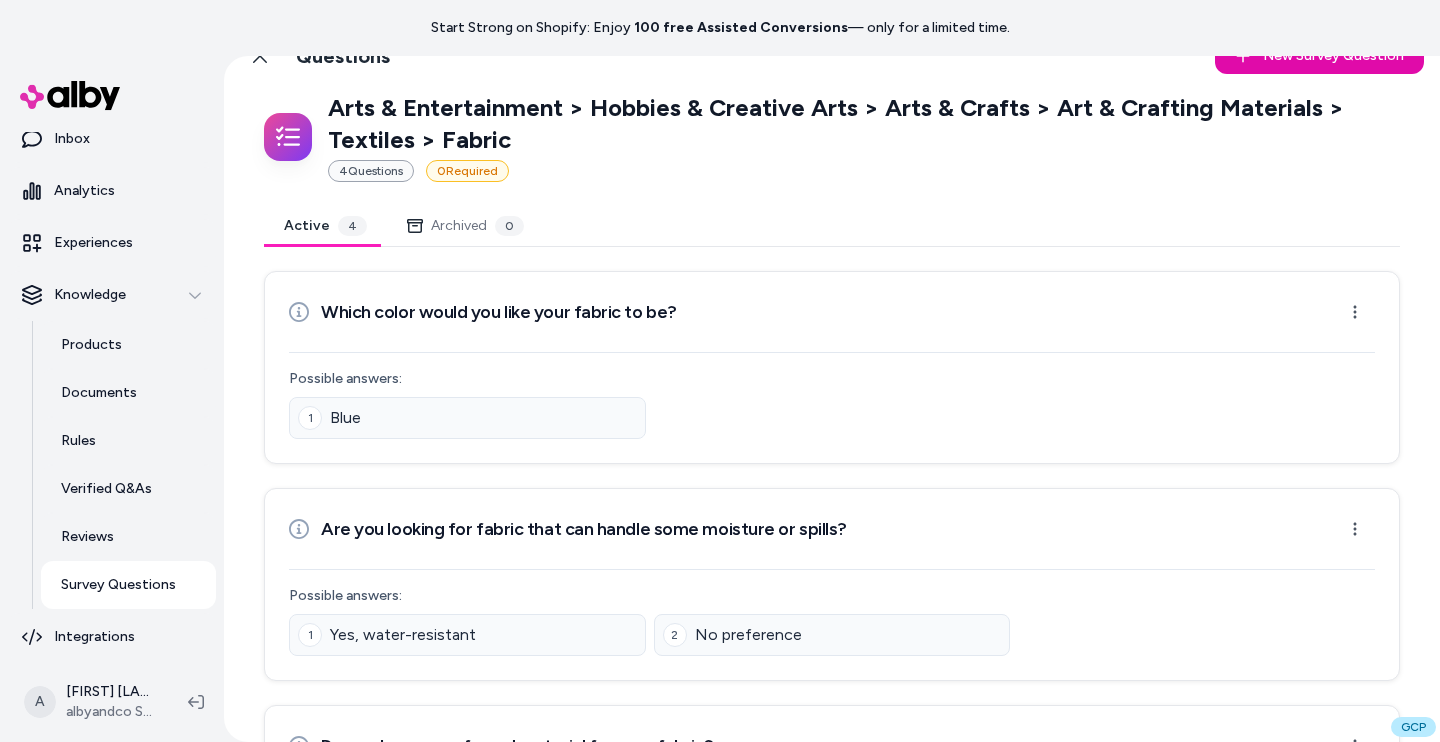 scroll, scrollTop: 40, scrollLeft: 0, axis: vertical 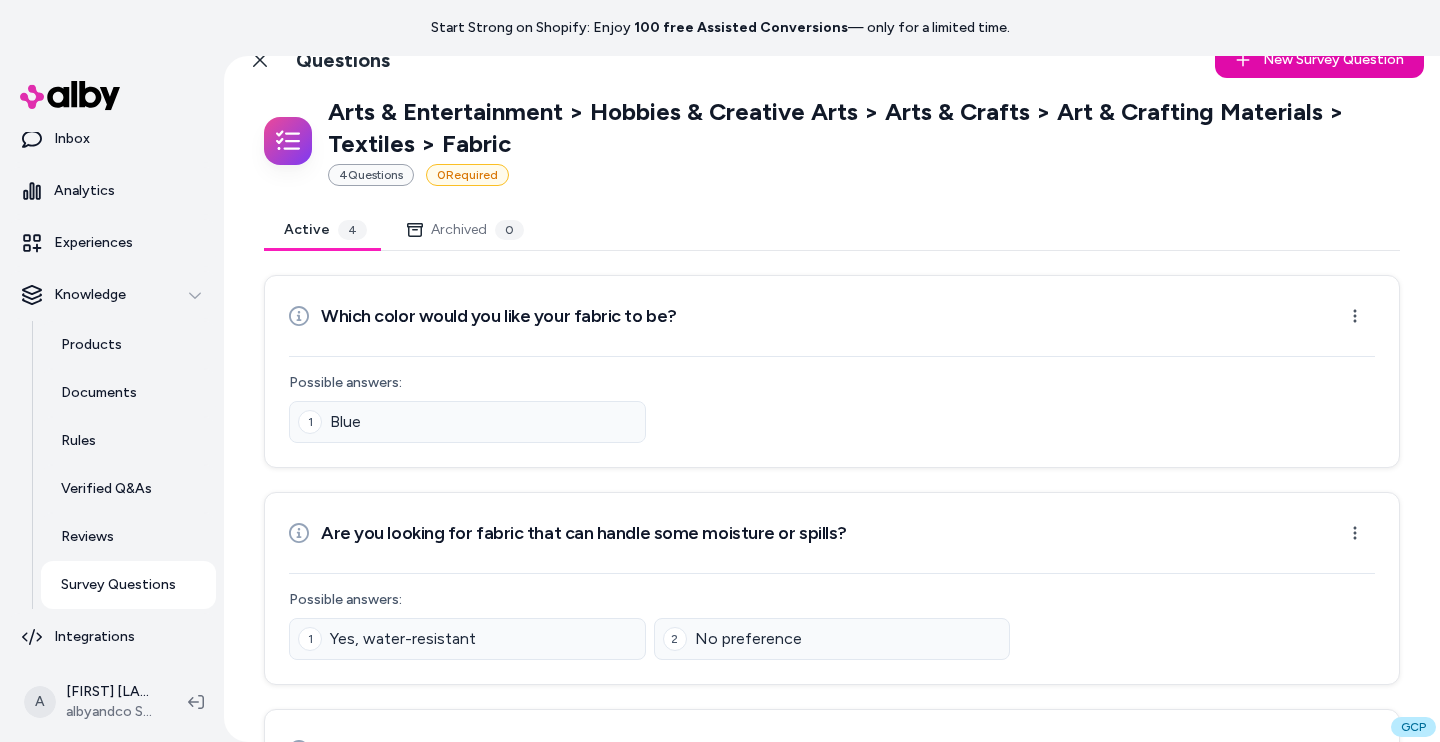 click on "Possible answers:" at bounding box center [832, 600] 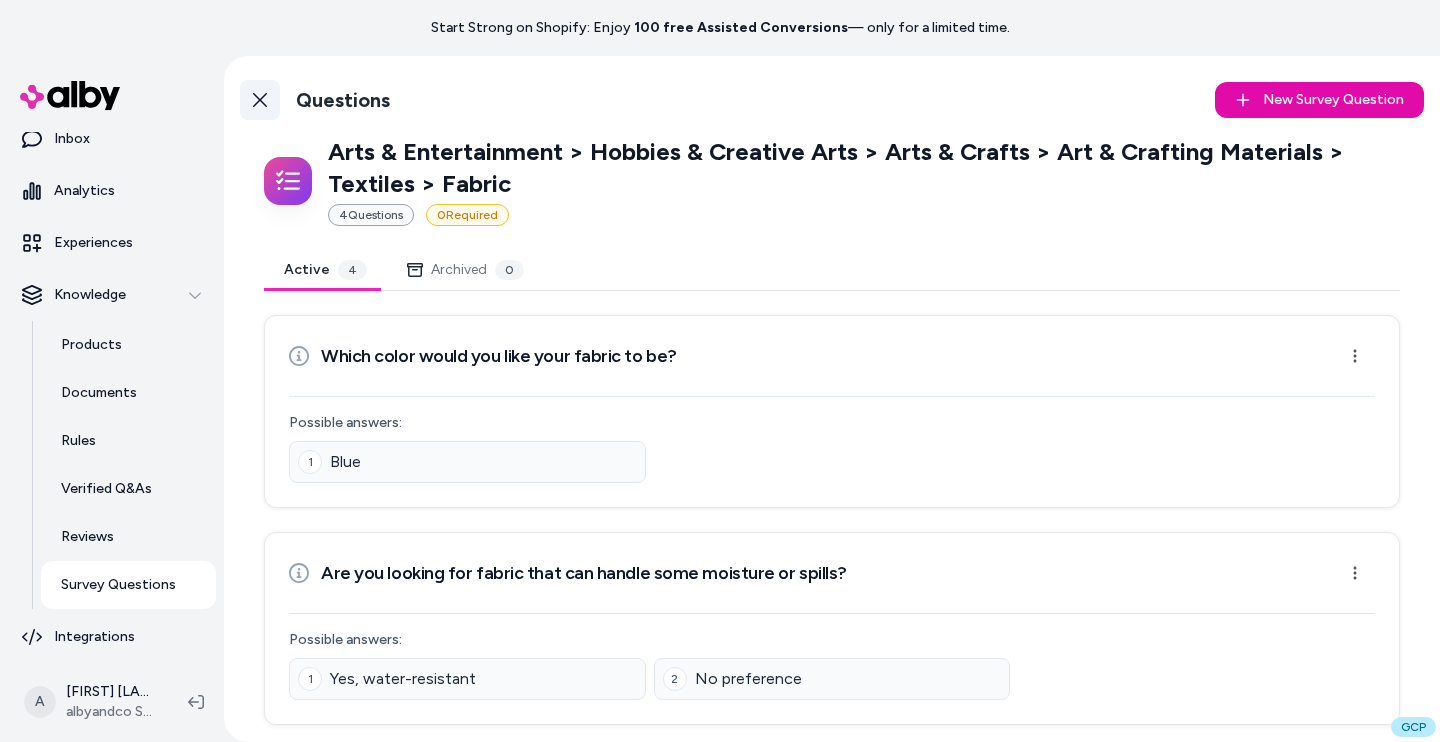click on "Back to Categories" at bounding box center [260, 100] 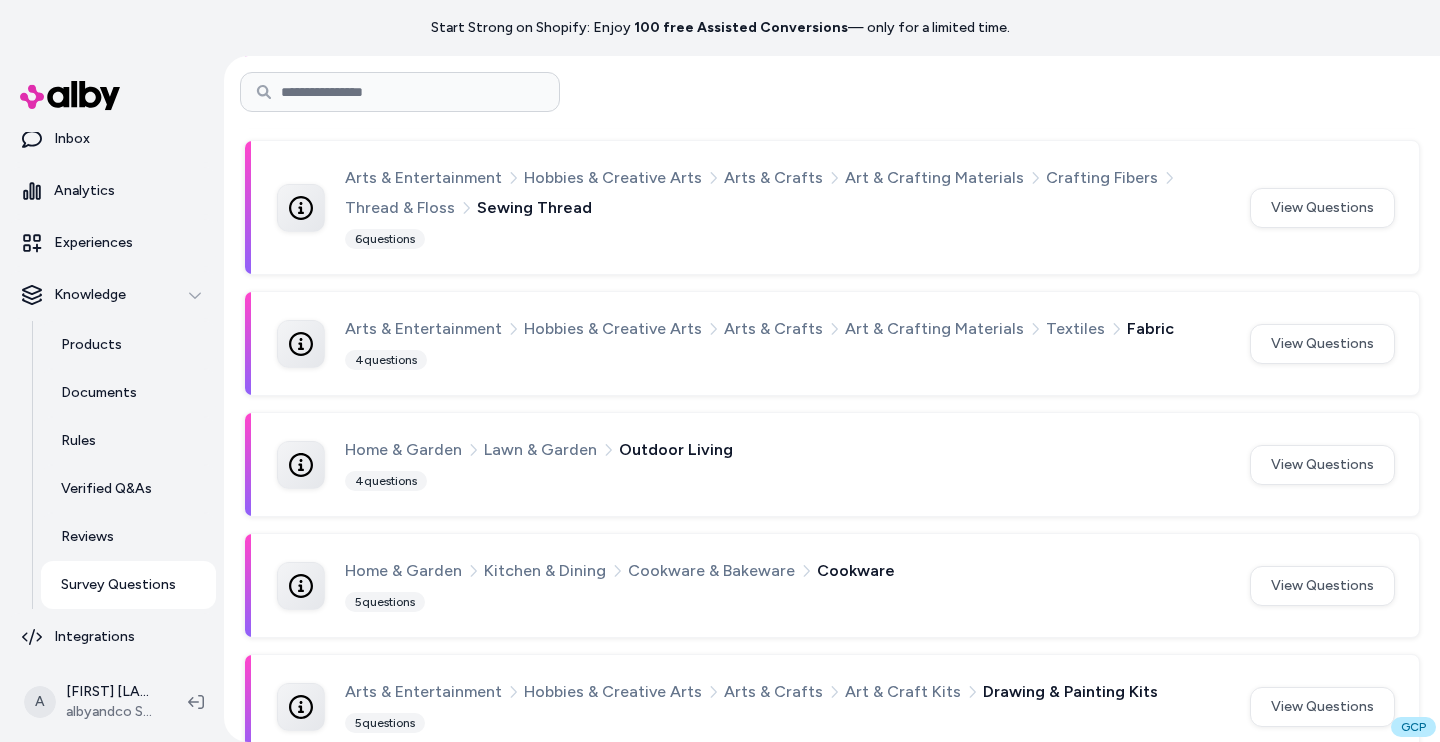 scroll, scrollTop: 360, scrollLeft: 0, axis: vertical 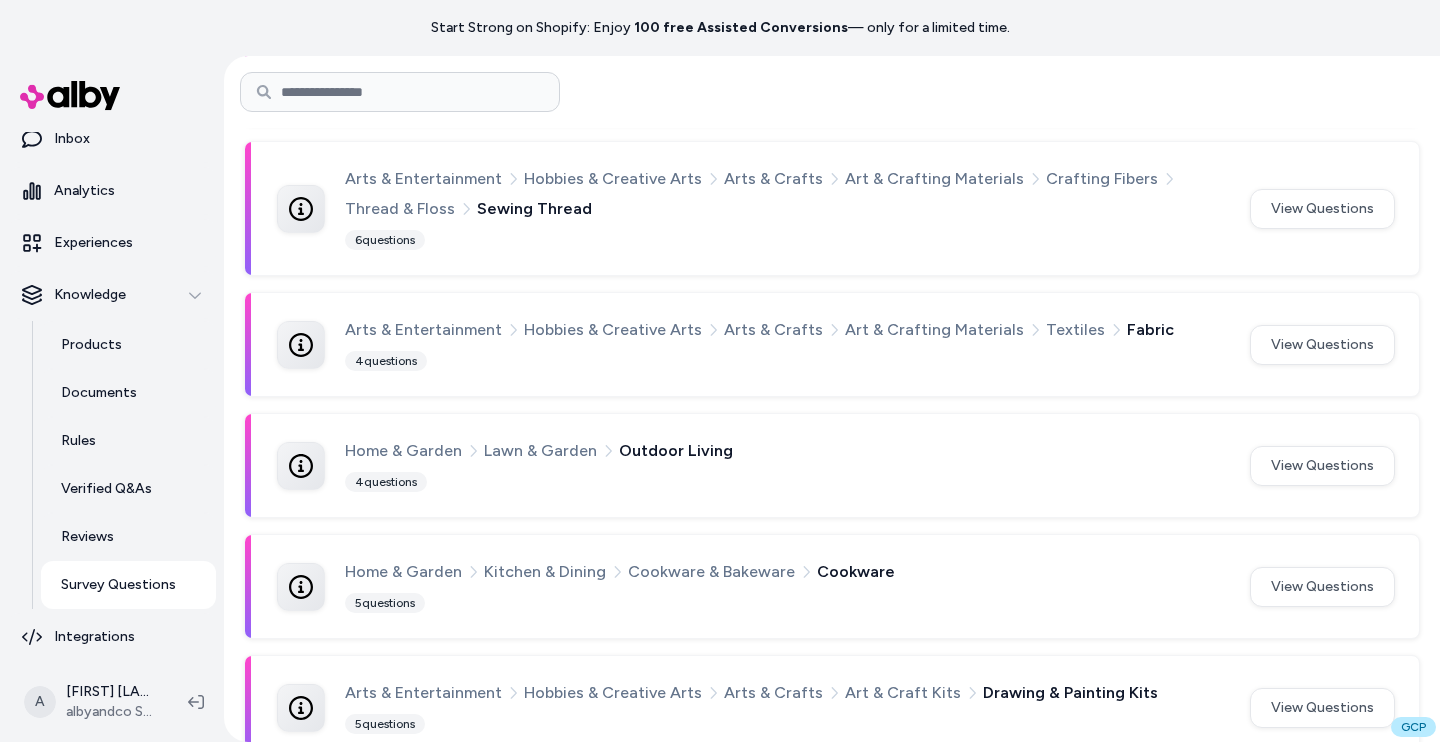 click on "Home & Garden Kitchen & Dining Cookware & Bakeware Cookware 5  questions View Questions" at bounding box center (836, 586) 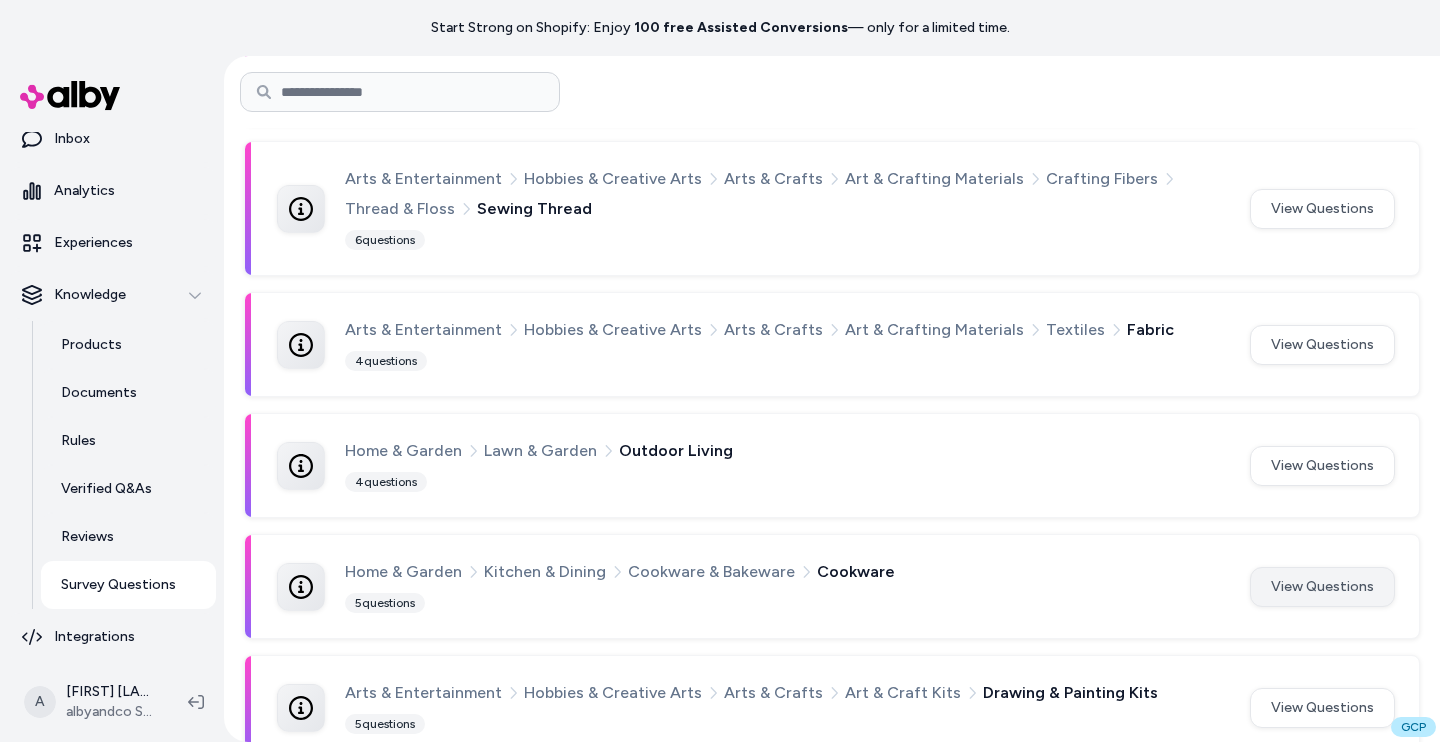 click on "View Questions" at bounding box center [1322, 587] 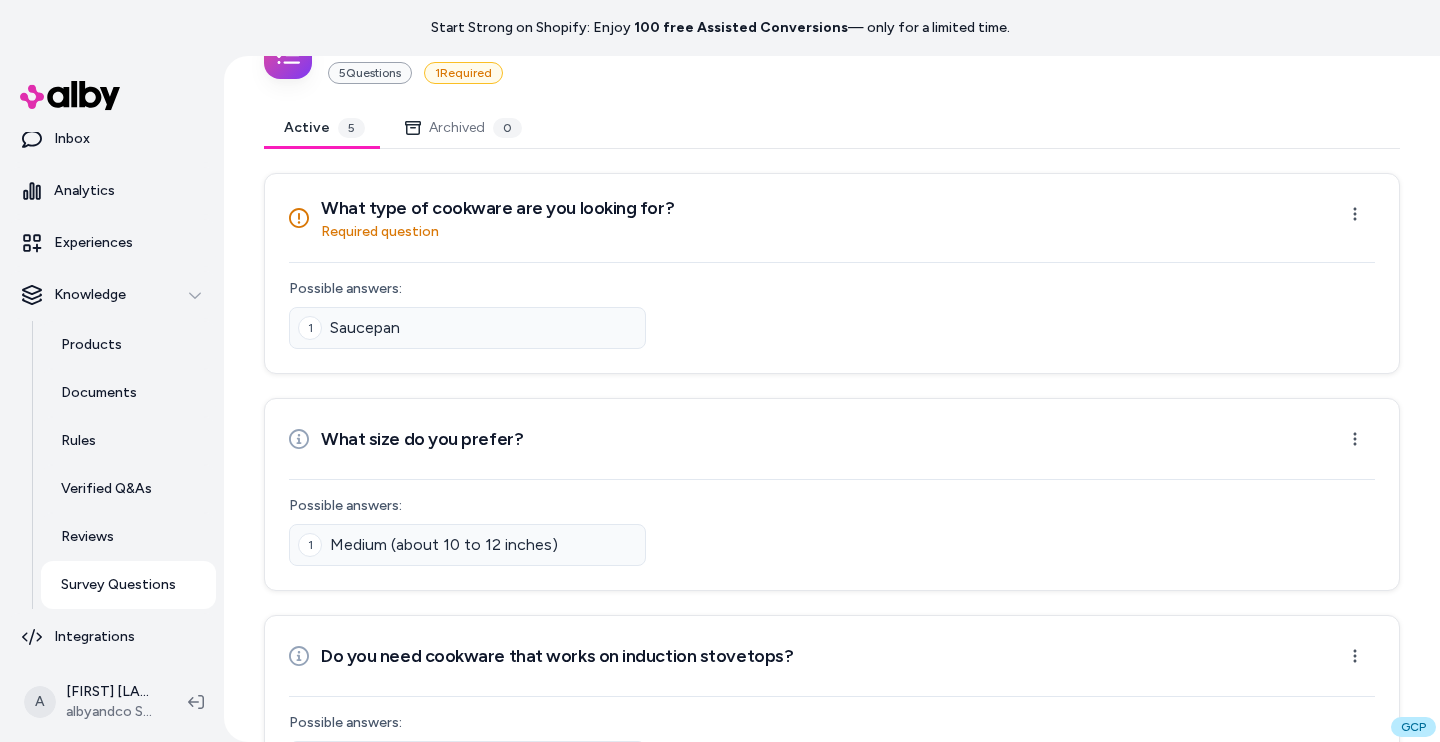scroll, scrollTop: 108, scrollLeft: 0, axis: vertical 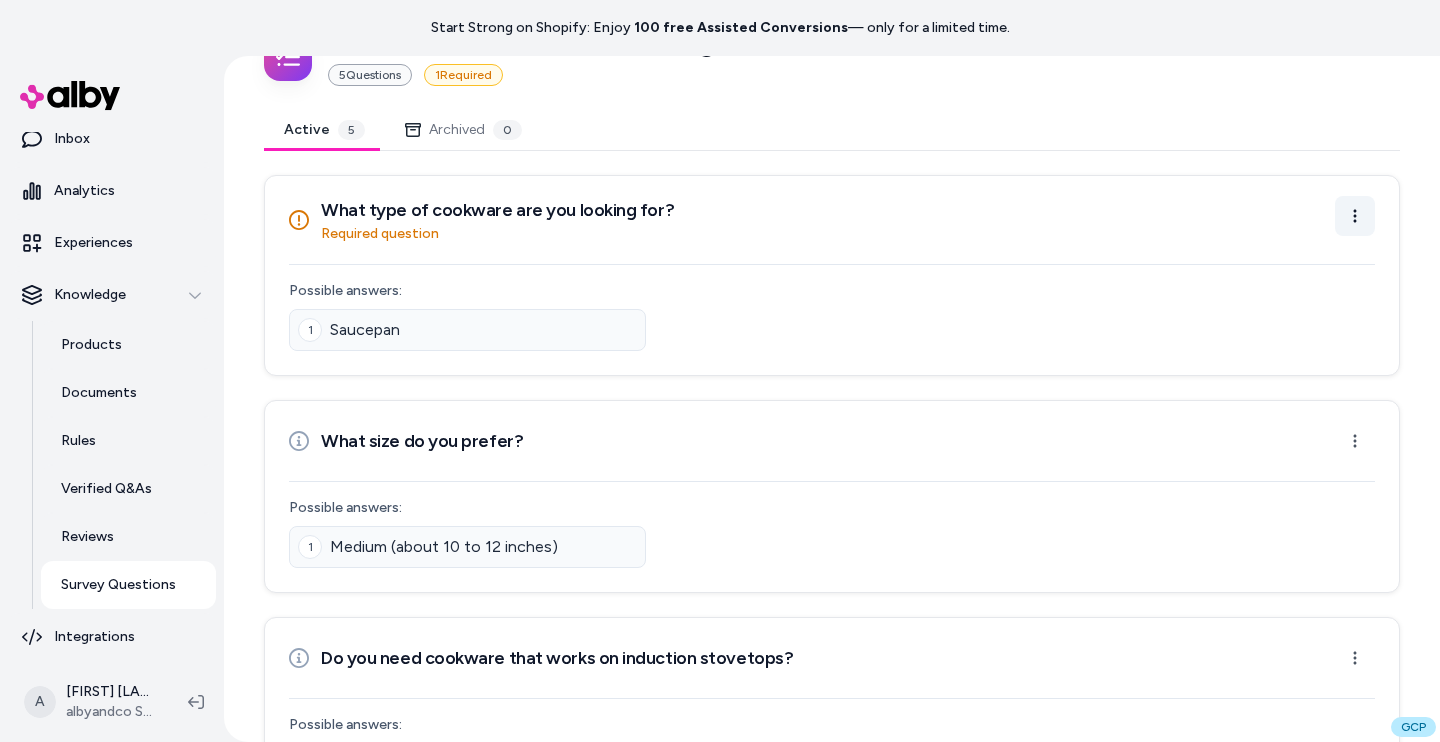 click on "Start Strong on Shopify: Enjoy   100 free Assisted Conversions  — only for a limited time. Home Agents Inbox Analytics Experiences Knowledge Products Documents Rules Verified Q&As Reviews Survey Questions Integrations A Andrew Bennington albyandco SolCon Back to Categories Questions New Survey Question New Home & Garden > Kitchen & Dining > Cookware & Bakeware > Cookware 5  Question s 1  Required Active   5 Archived   0 What type of cookware are you looking for? Required question Open menu Possible answers: 1 Saucepan What size do you prefer? Open menu Possible answers: 1 Medium (about 10 to 12 inches) Do you need cookware that works on induction stovetops? Open menu Possible answers: 1 Yes Are you looking for cookware with a ceramic coating? Open menu Possible answers: 1 Yes Will you be using your cookware in the oven at high temperatures? Open menu Possible answers: 1 Yes, up to 550°F GCP" at bounding box center [720, 371] 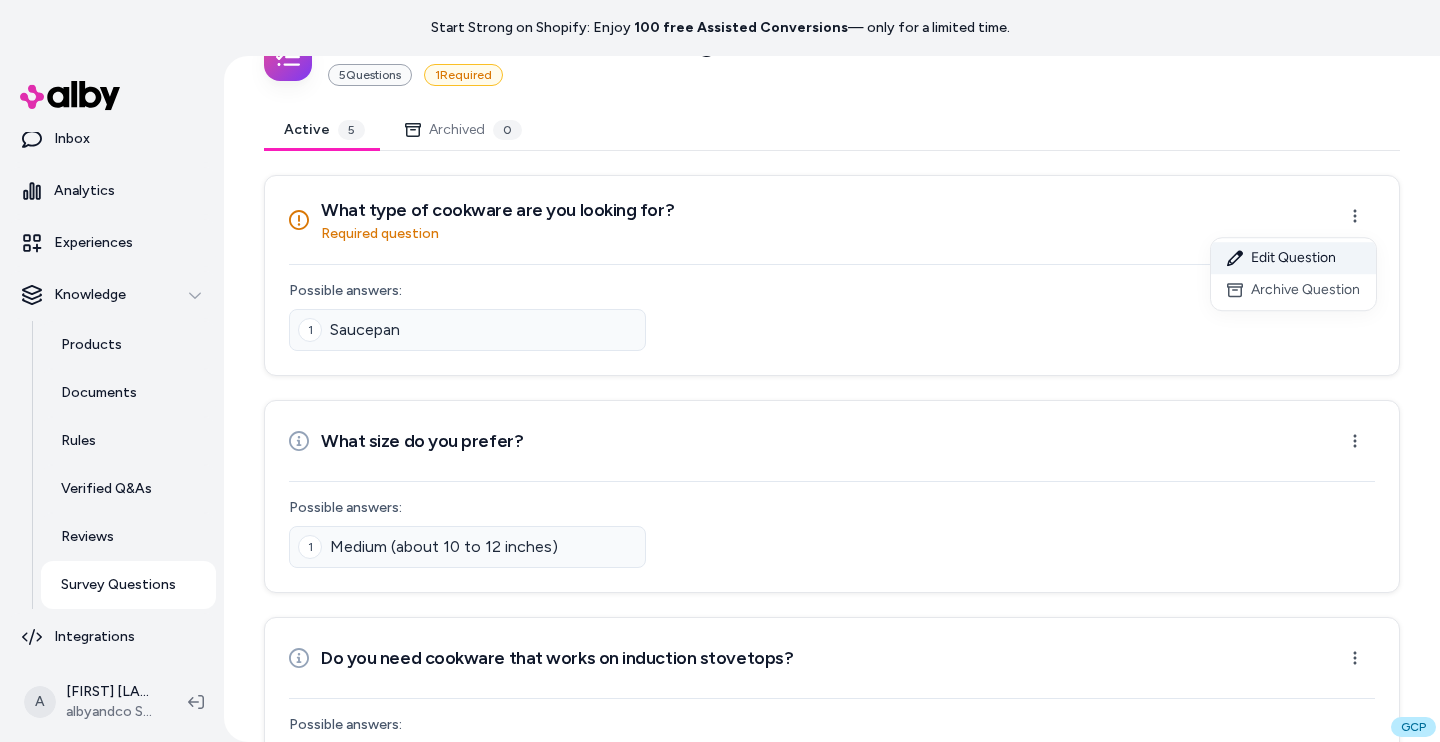 click on "Edit Question" at bounding box center [1293, 258] 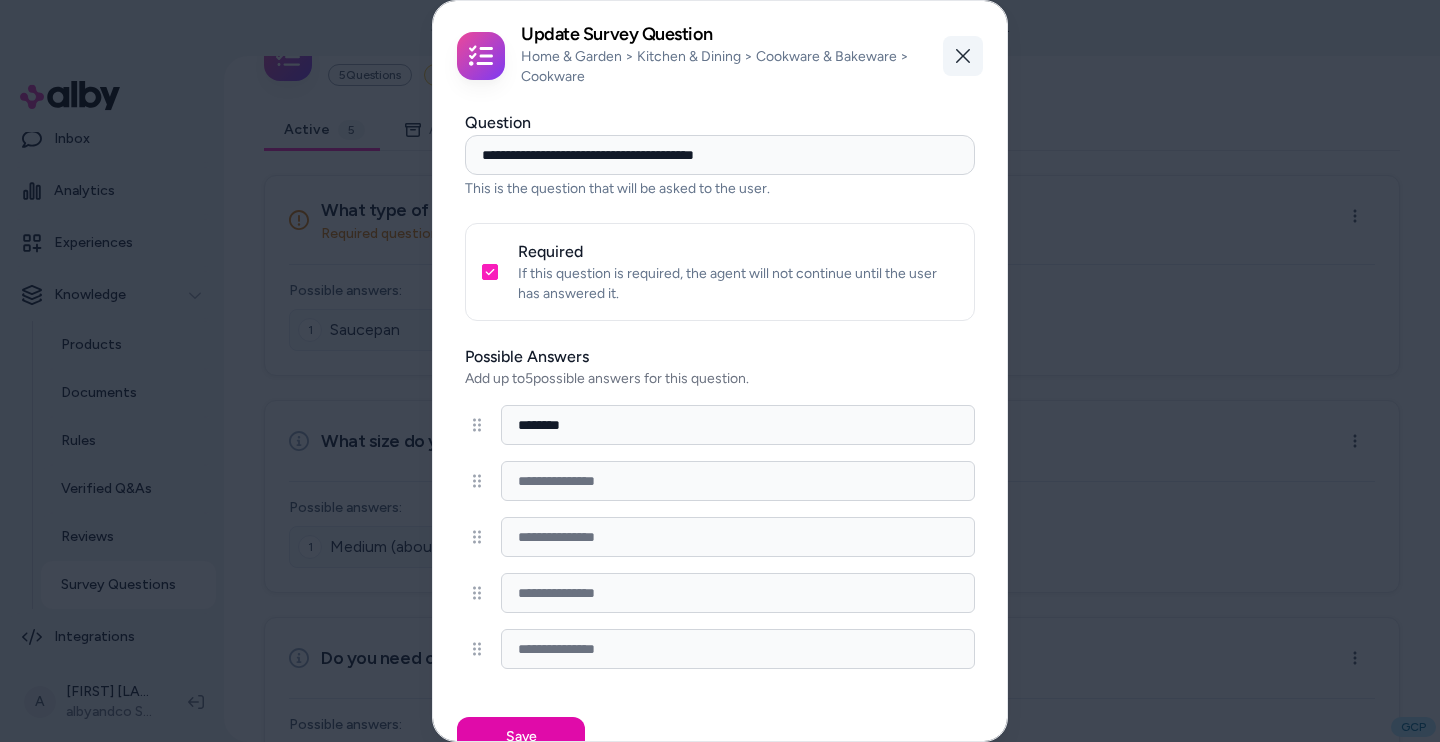 click on "Close" at bounding box center [963, 56] 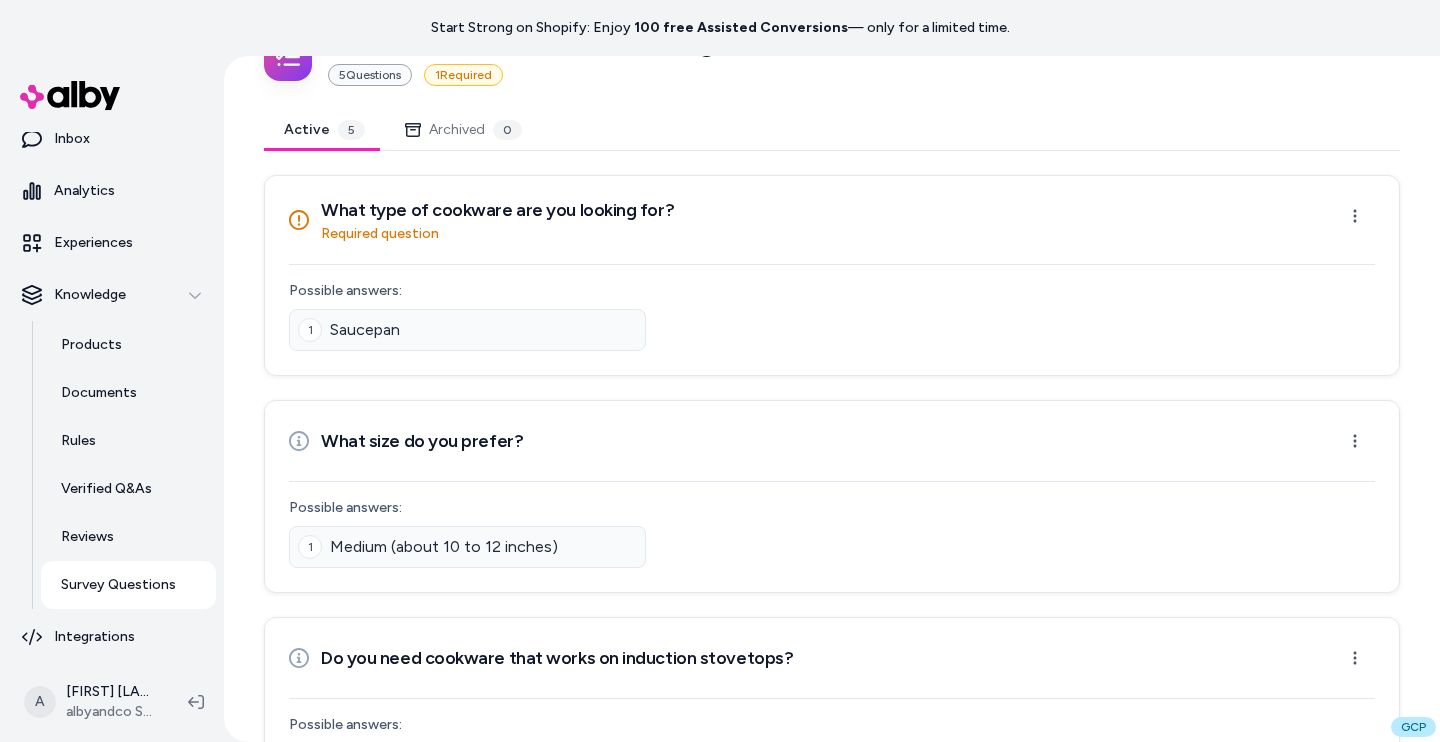 scroll, scrollTop: 0, scrollLeft: 0, axis: both 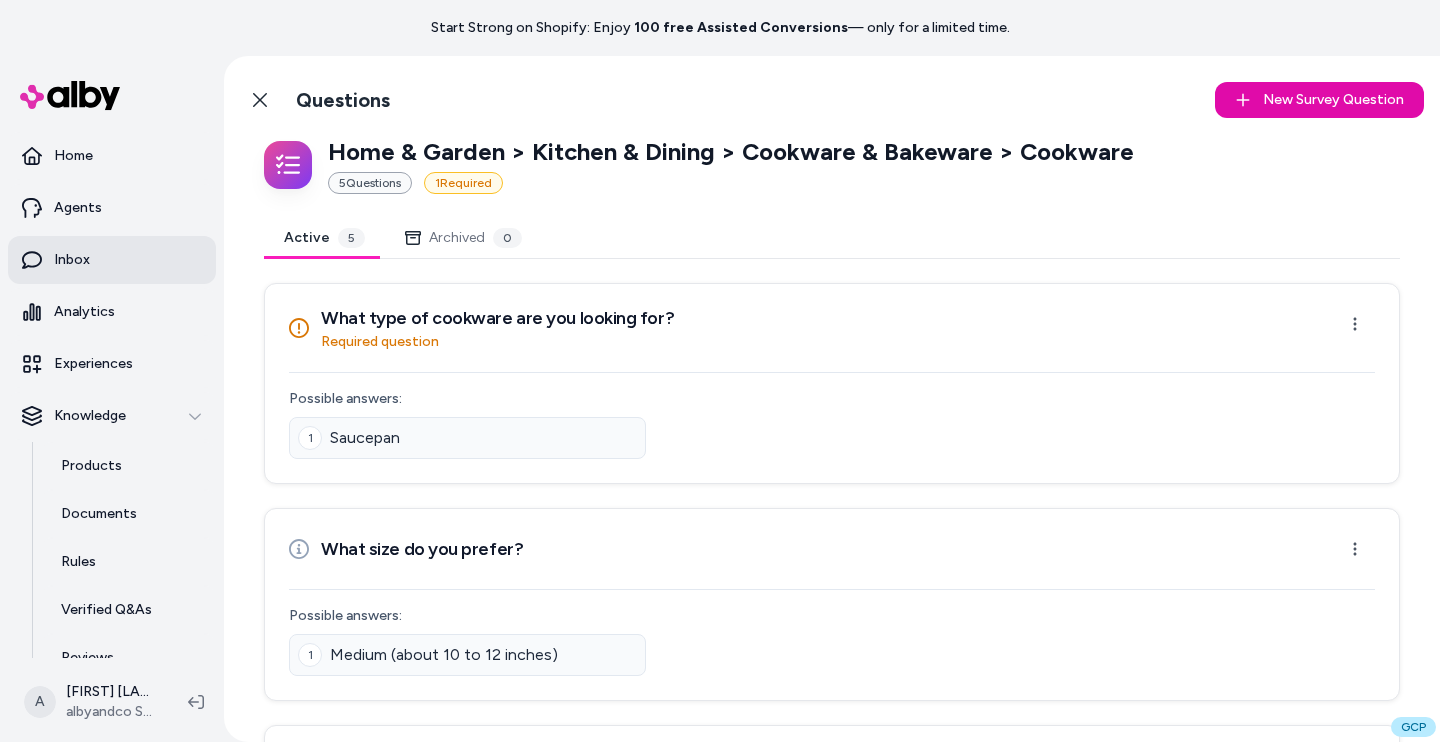 click on "Inbox" at bounding box center (112, 260) 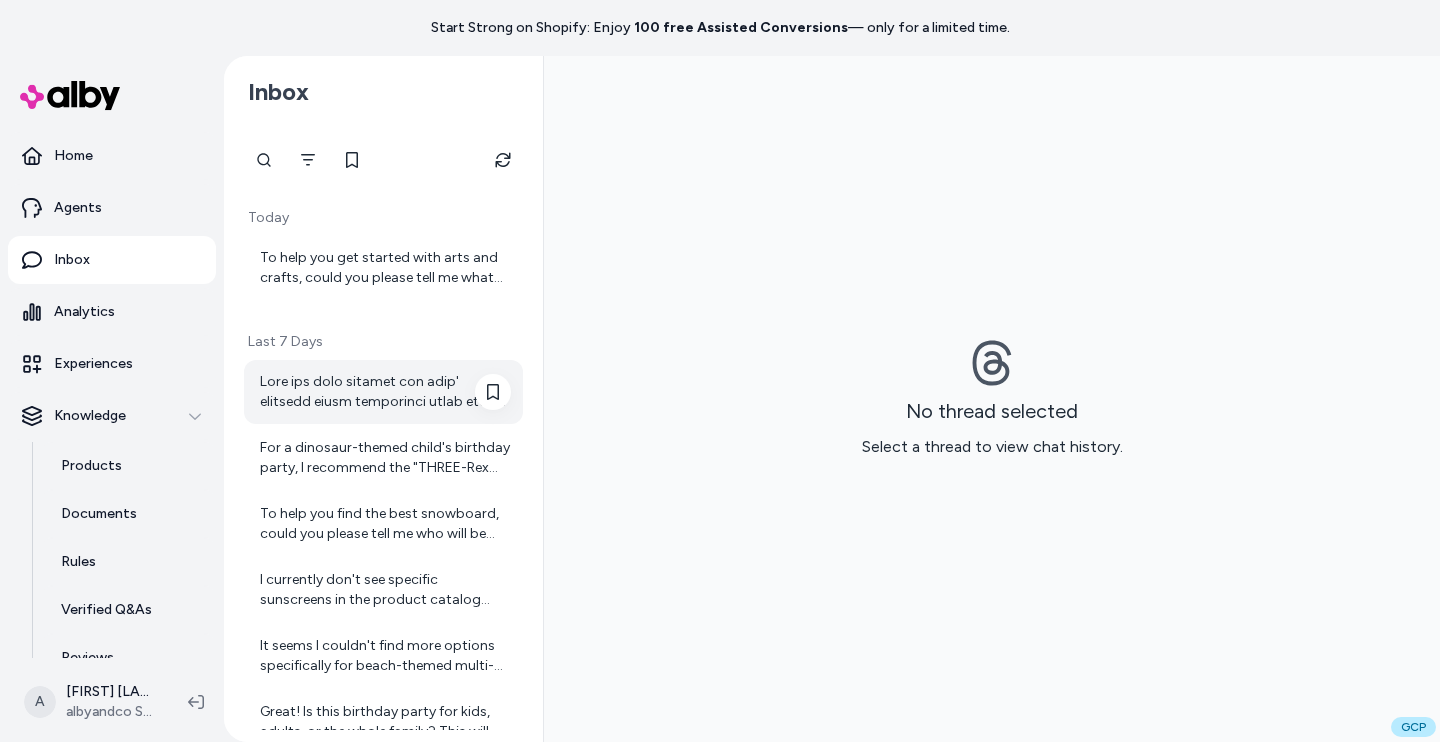 click at bounding box center (383, 392) 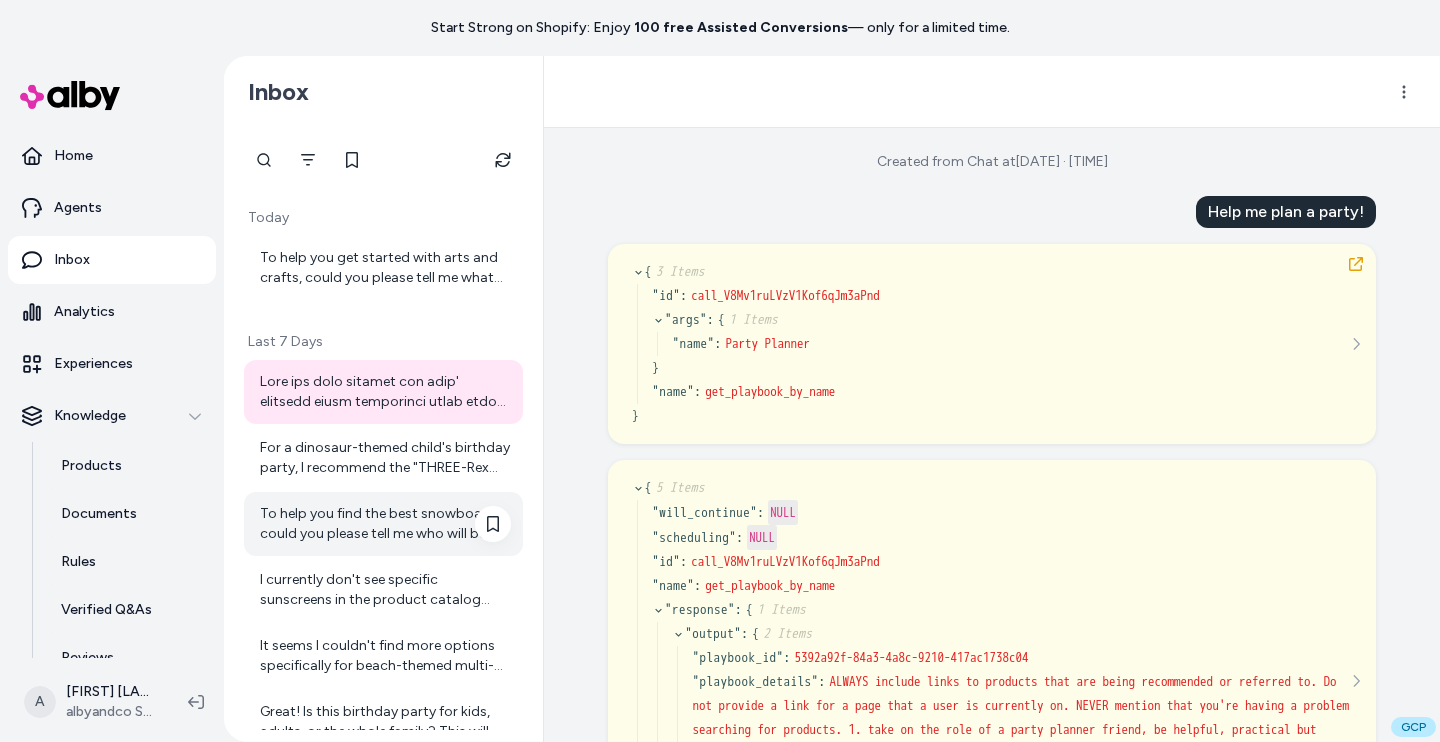 click on "To help you find the best snowboard, could you please tell me who will be using the snowboard?" at bounding box center [383, 524] 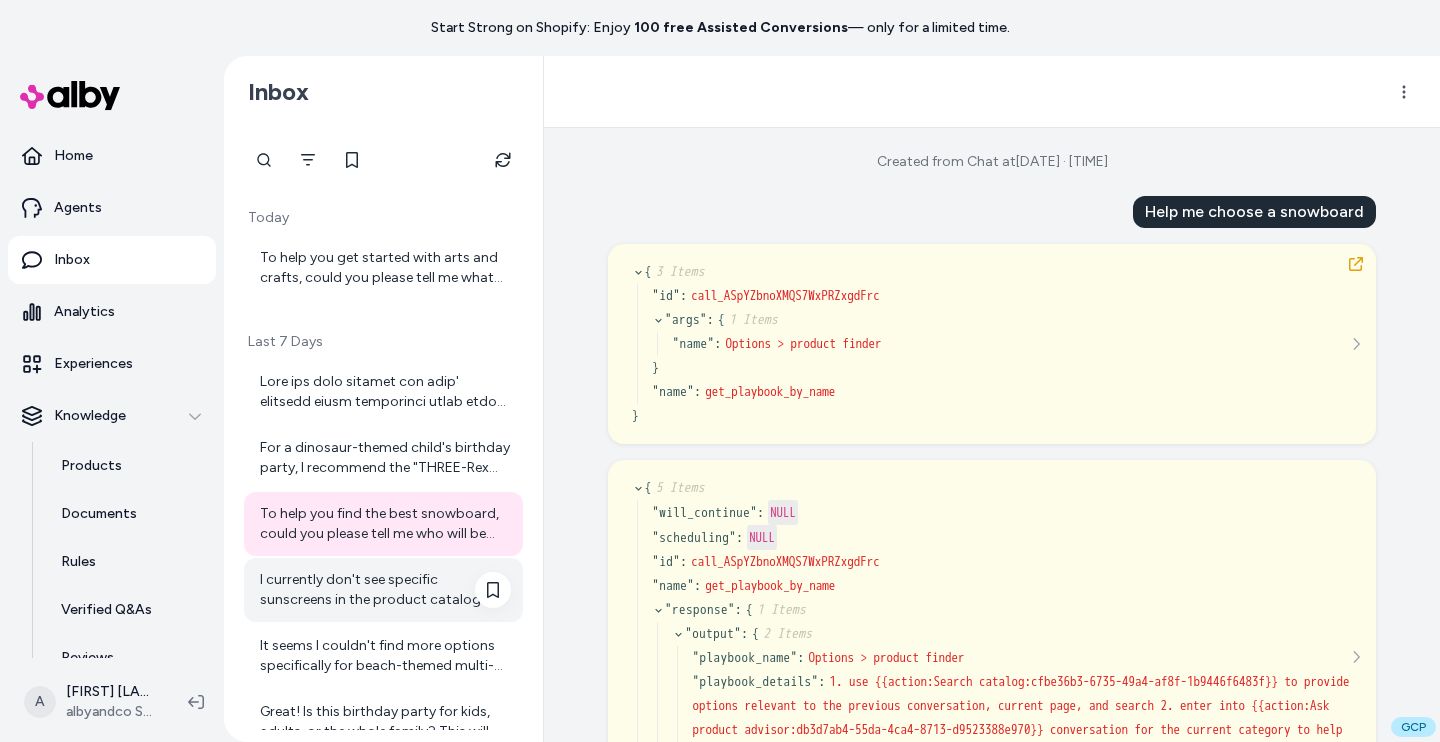 click on "I currently don't see specific sunscreens in the product catalog available here. However, since sun protection is important for skincare, I recommend looking for a broad-spectrum sunscreen with at least SPF 30 that suits your skin type and fragrance preference. If you want, I can help you explore other related products or skincare items. Would you like me to assist with that?" at bounding box center (385, 590) 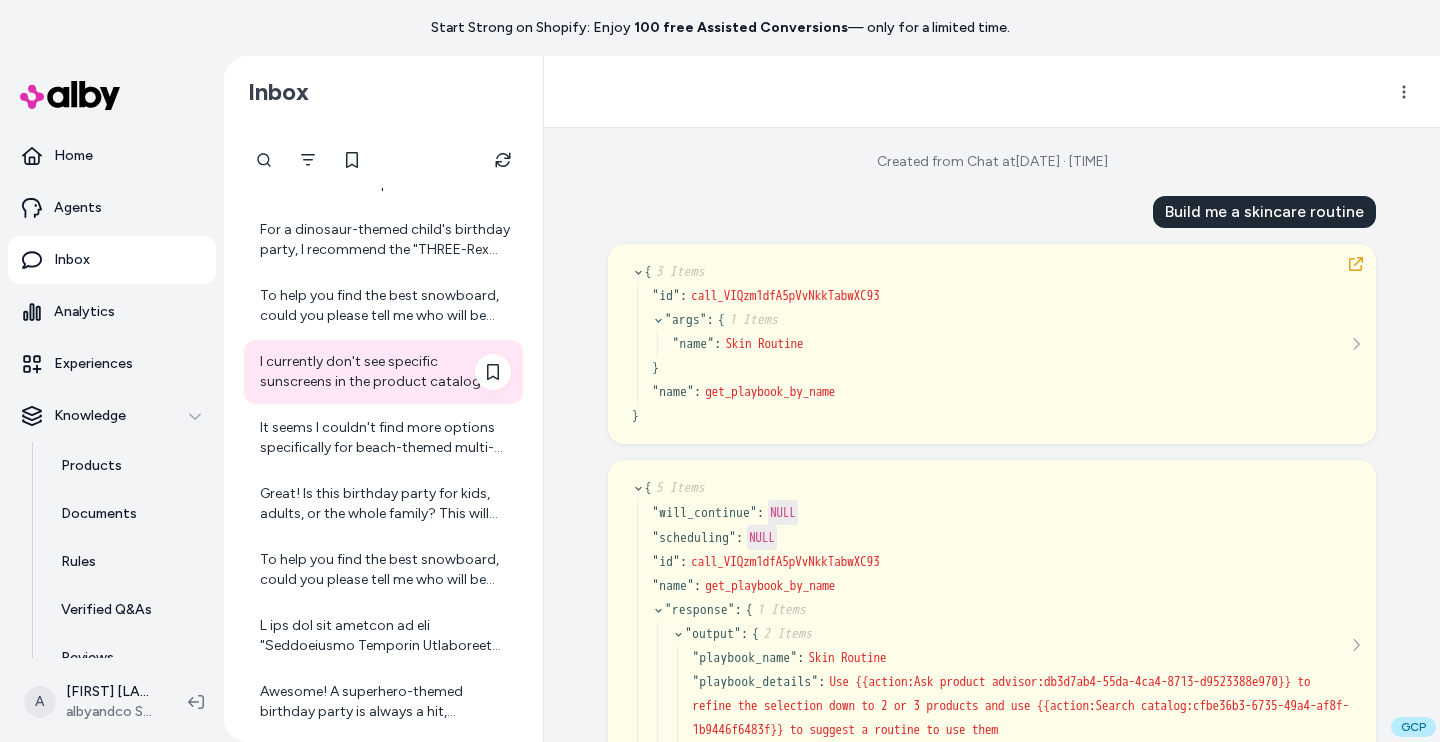 scroll, scrollTop: 214, scrollLeft: 0, axis: vertical 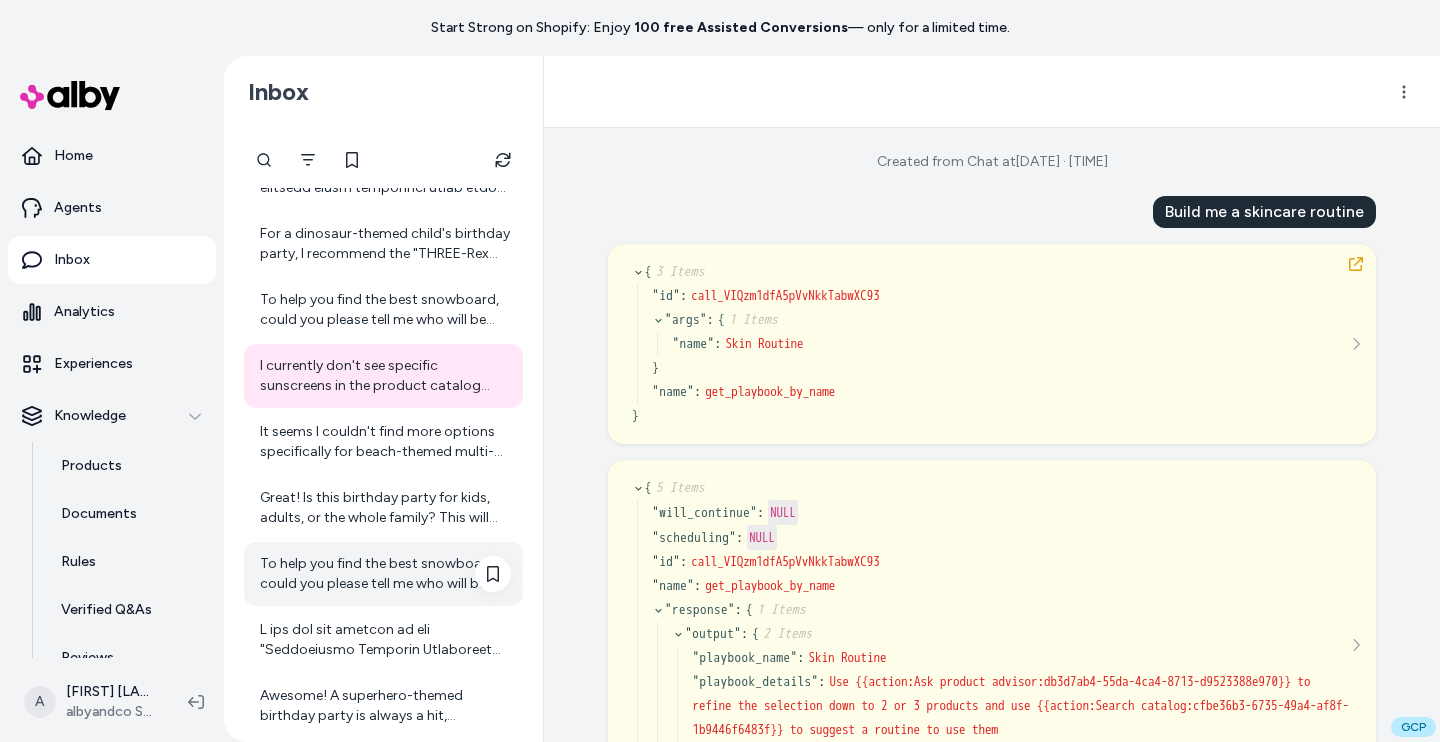 click on "To help you find the best snowboard, could you please tell me who will be using the snowboard? This will help me narrow down options suited for men, women, or unisex." at bounding box center (385, 574) 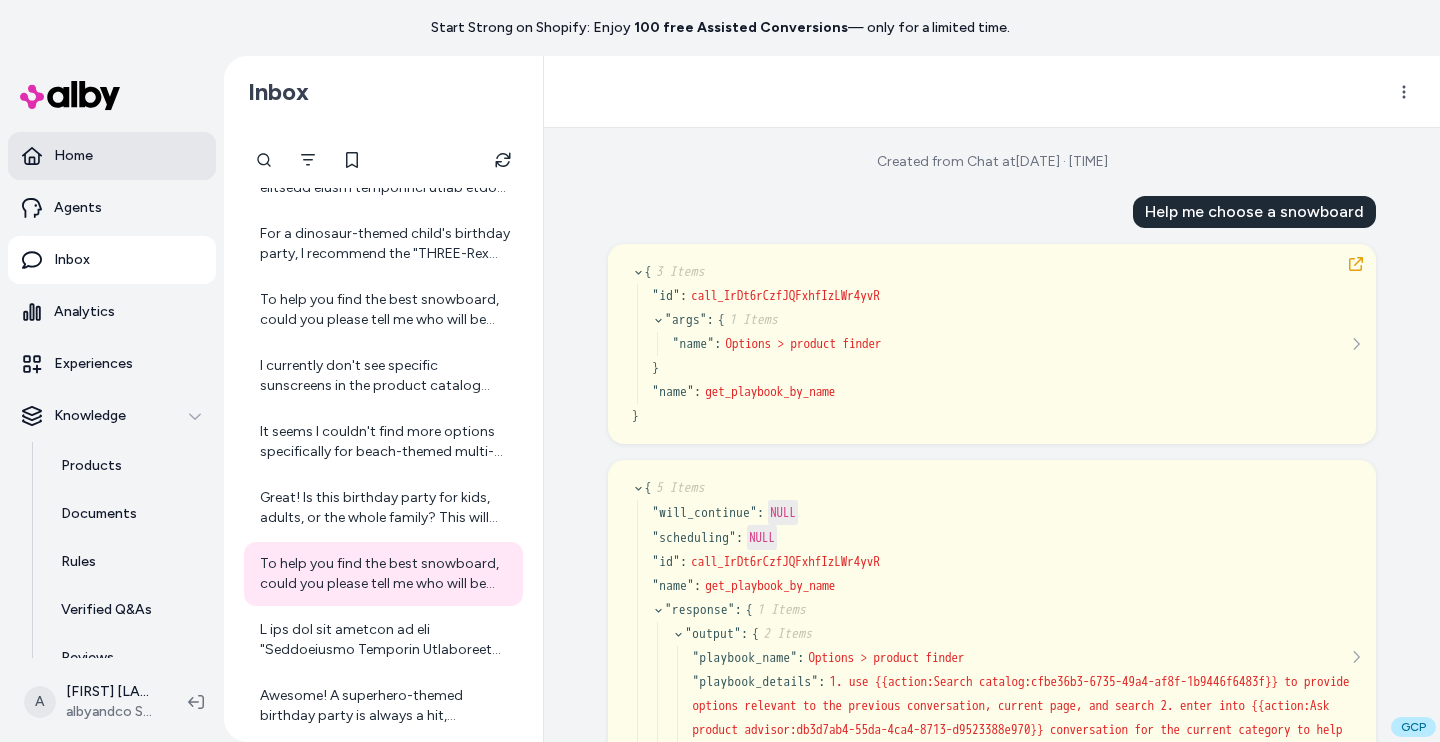 click on "Home" at bounding box center (73, 156) 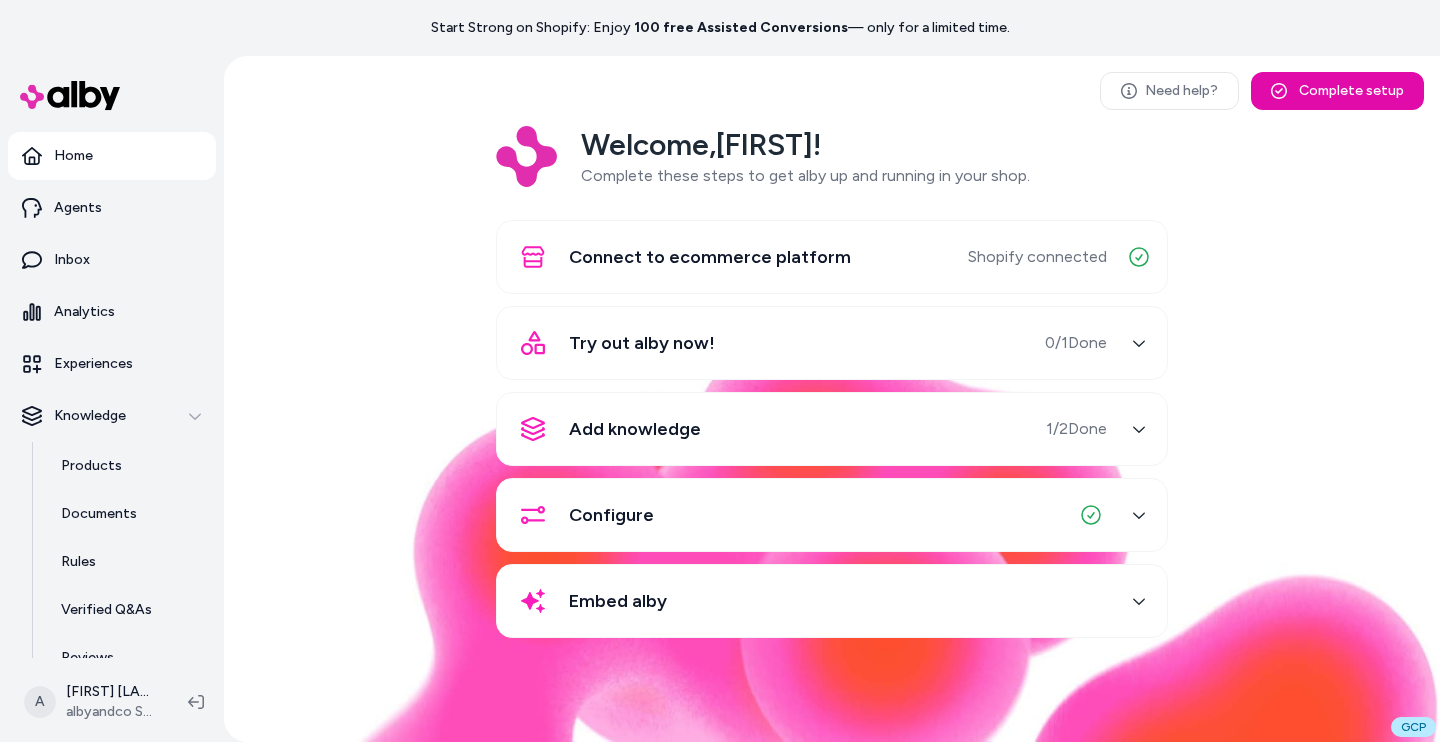 click on "Try out alby now! 0 / 1  Done" at bounding box center (832, 343) 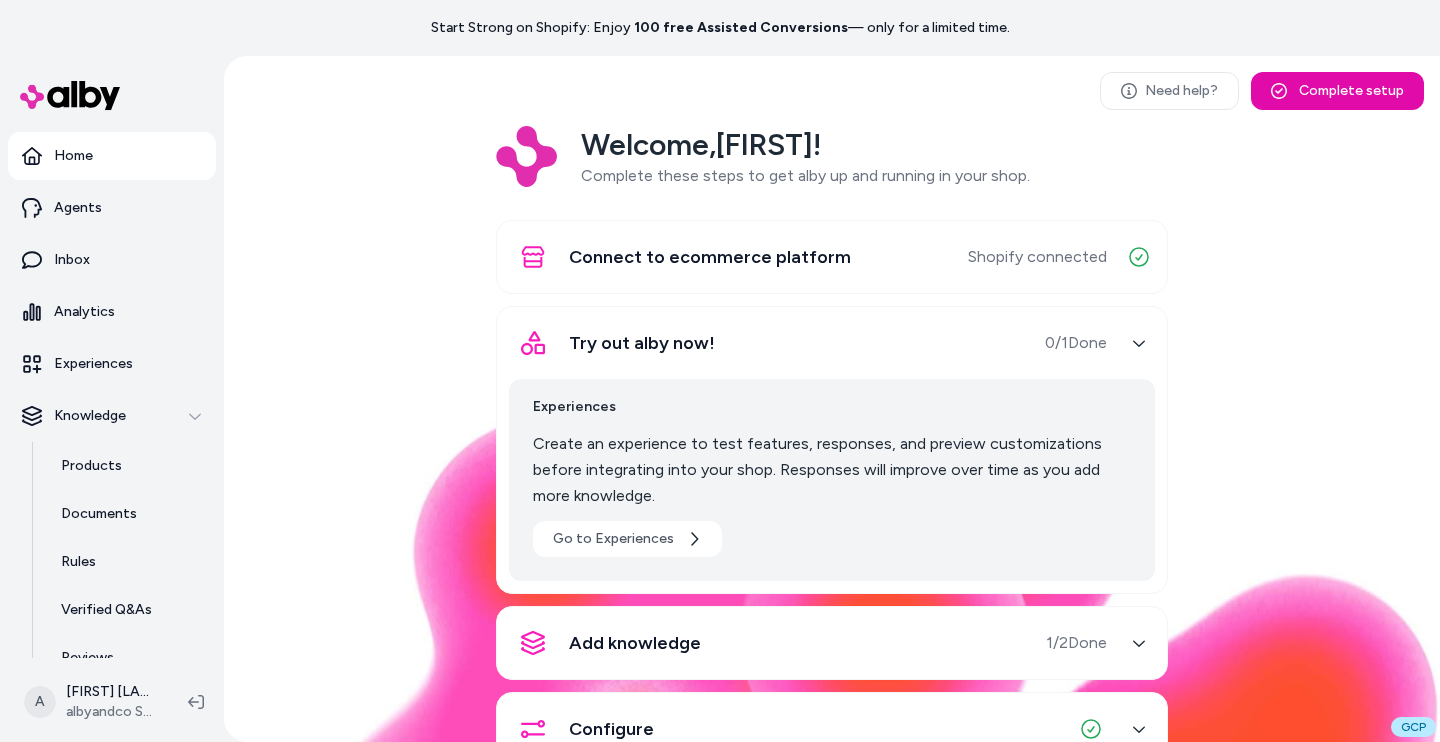 click at bounding box center (1139, 343) 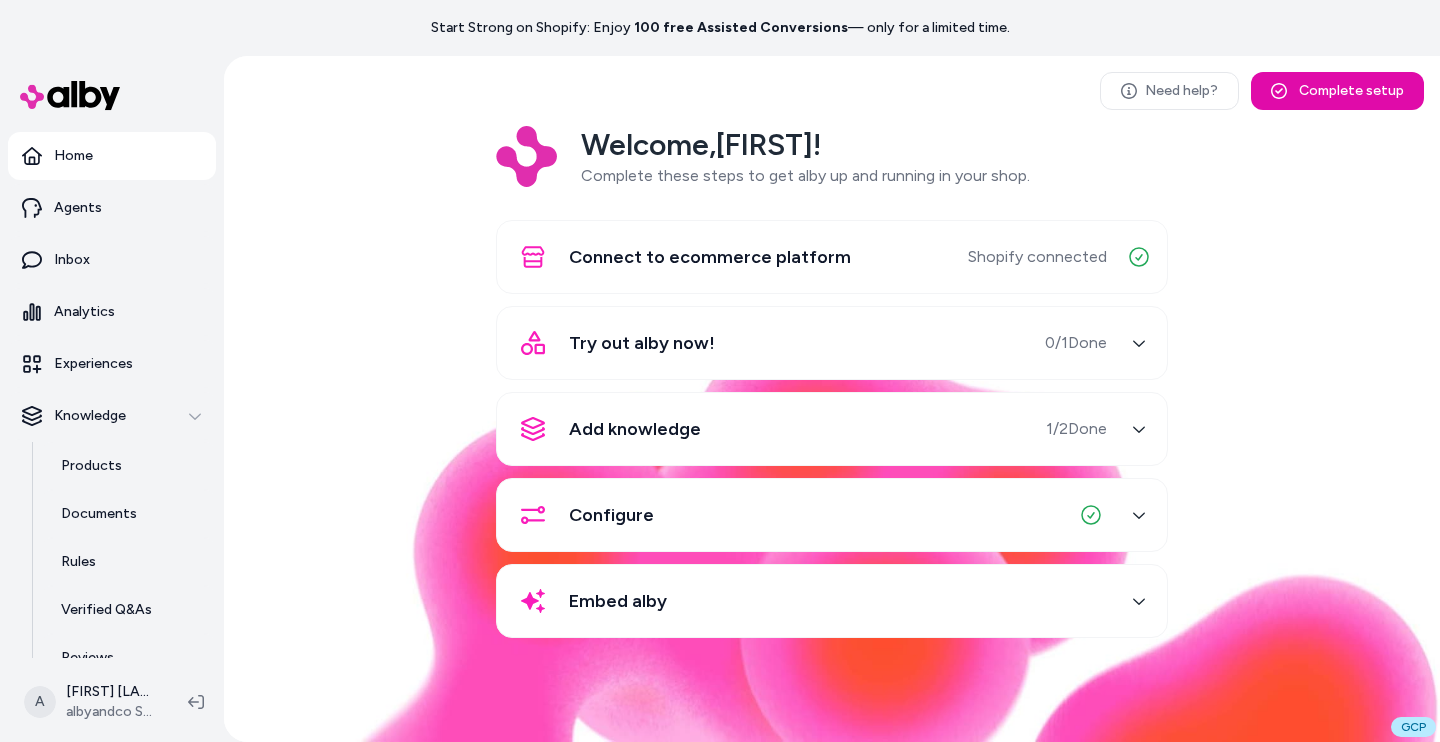 click on "1 / 2  Done" at bounding box center [1076, 429] 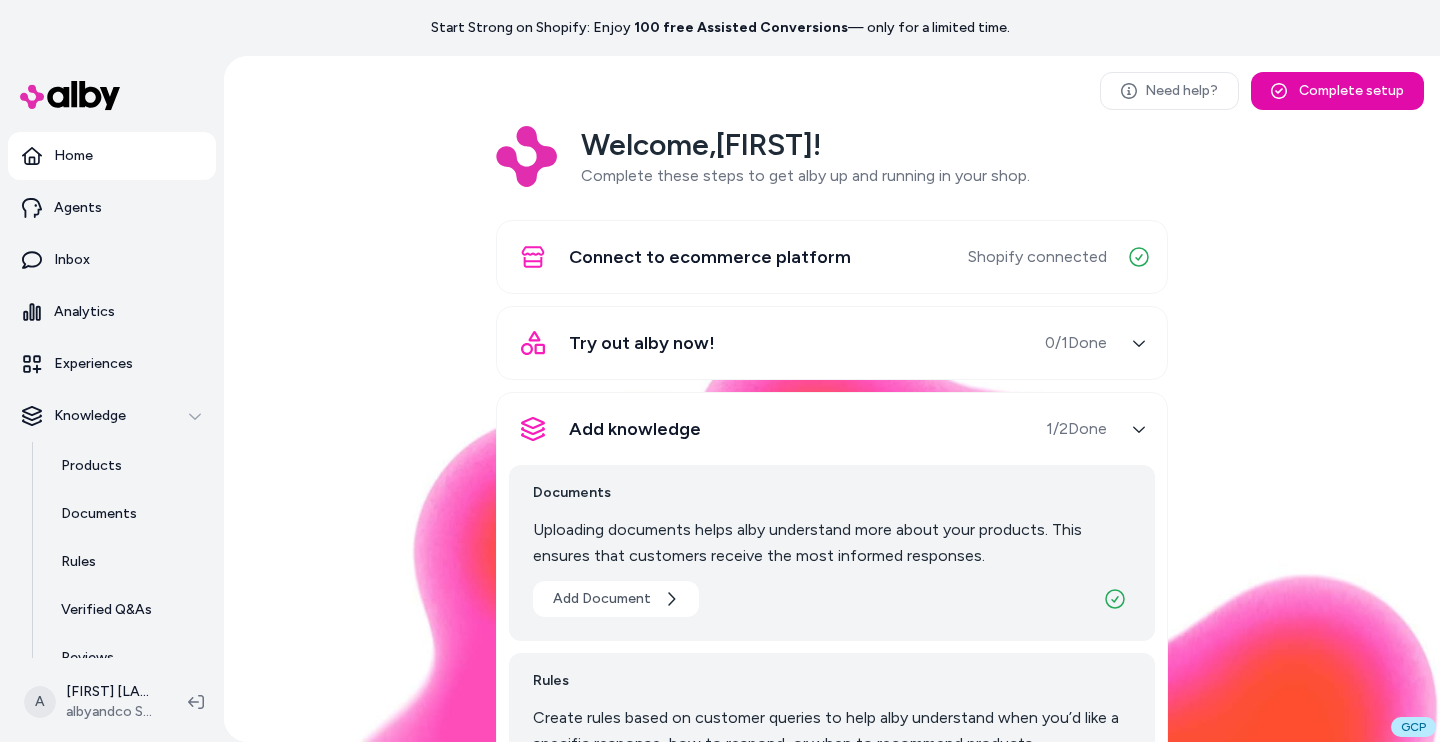 click on "1 / 2  Done" at bounding box center (1076, 429) 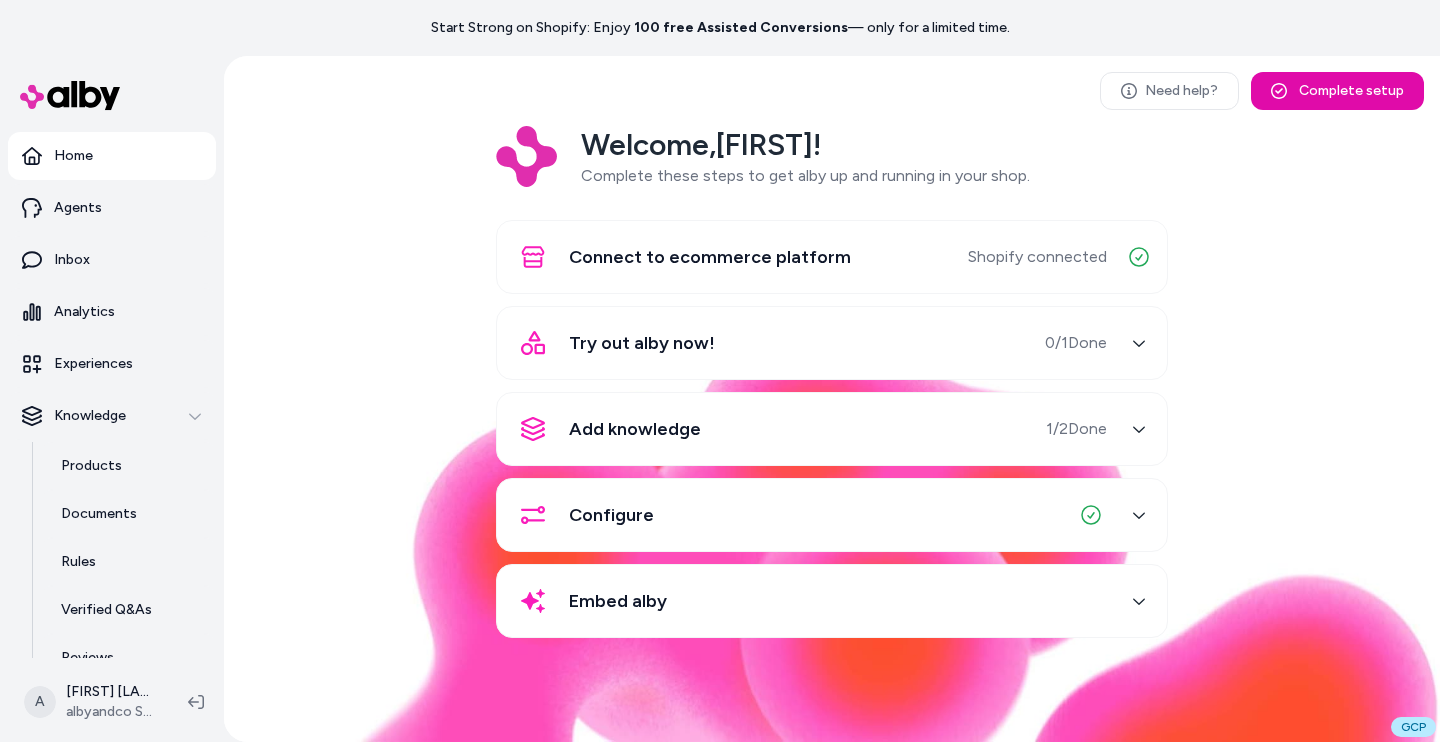 click on "Home" at bounding box center [112, 156] 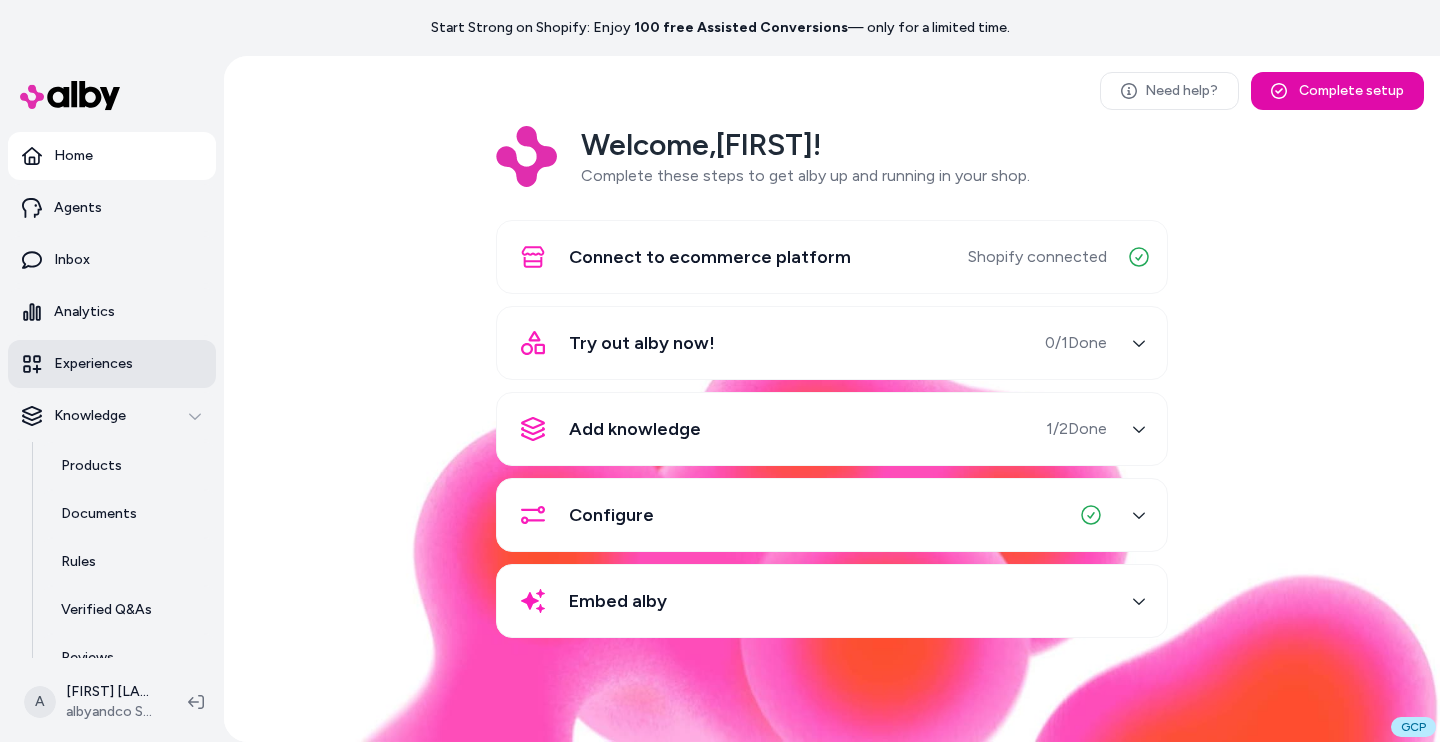 scroll, scrollTop: 123, scrollLeft: 0, axis: vertical 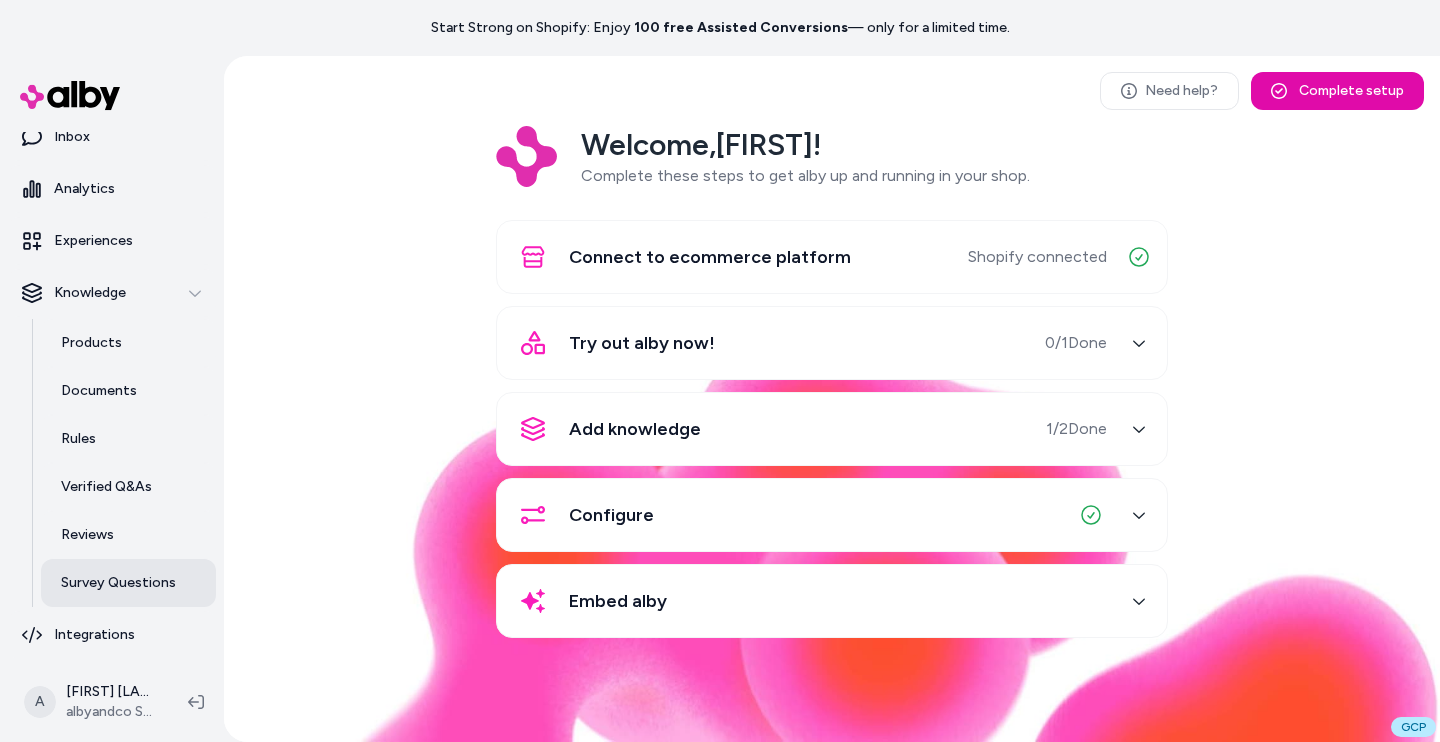click on "Survey Questions" at bounding box center [128, 583] 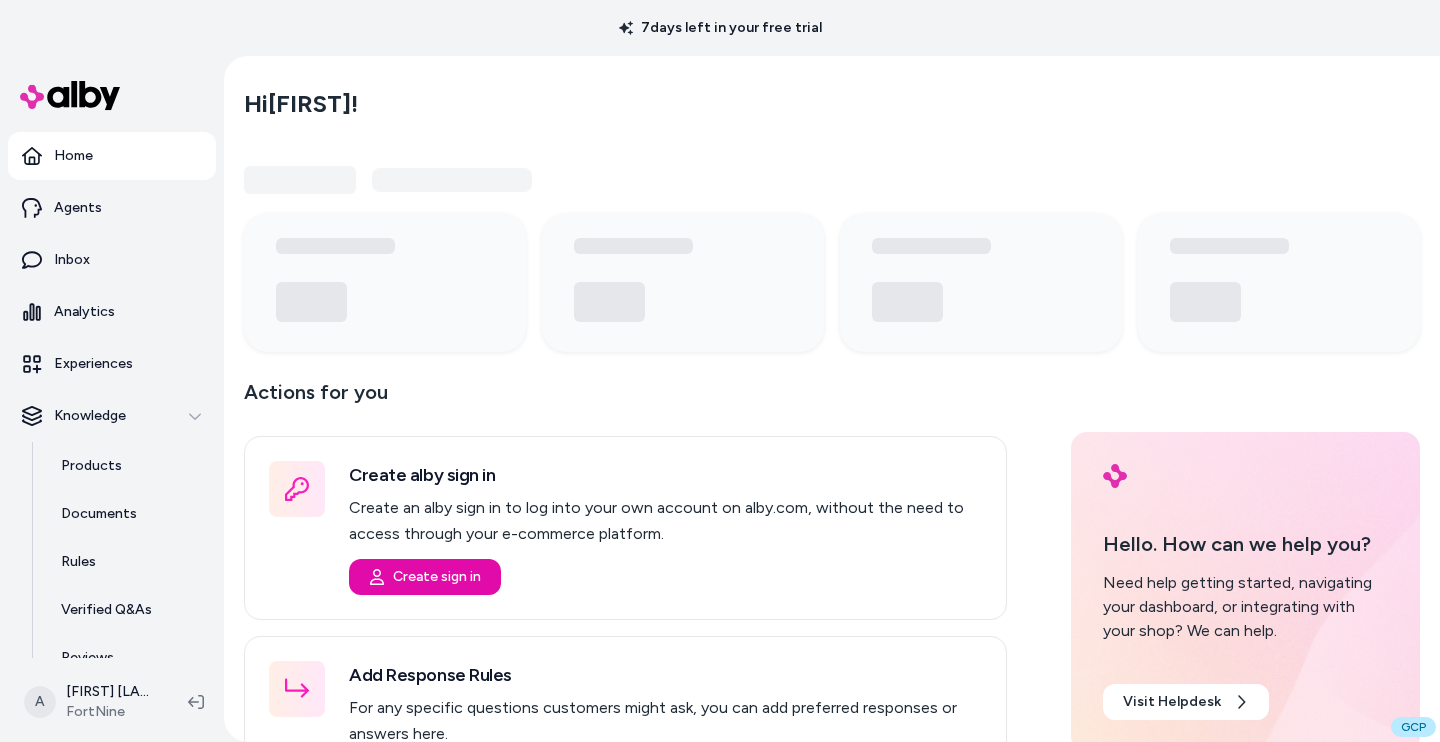 scroll, scrollTop: 0, scrollLeft: 0, axis: both 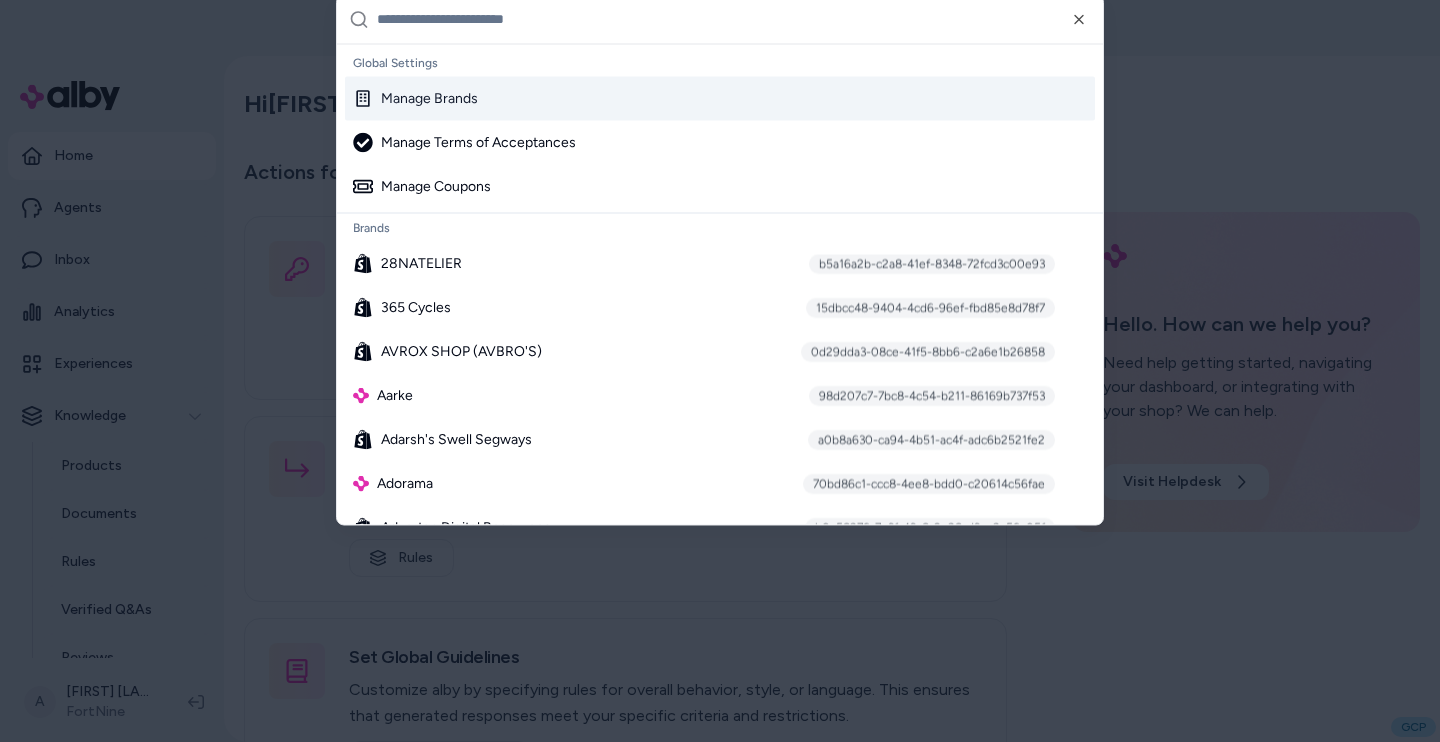 click on "Manage Brands" at bounding box center (720, 98) 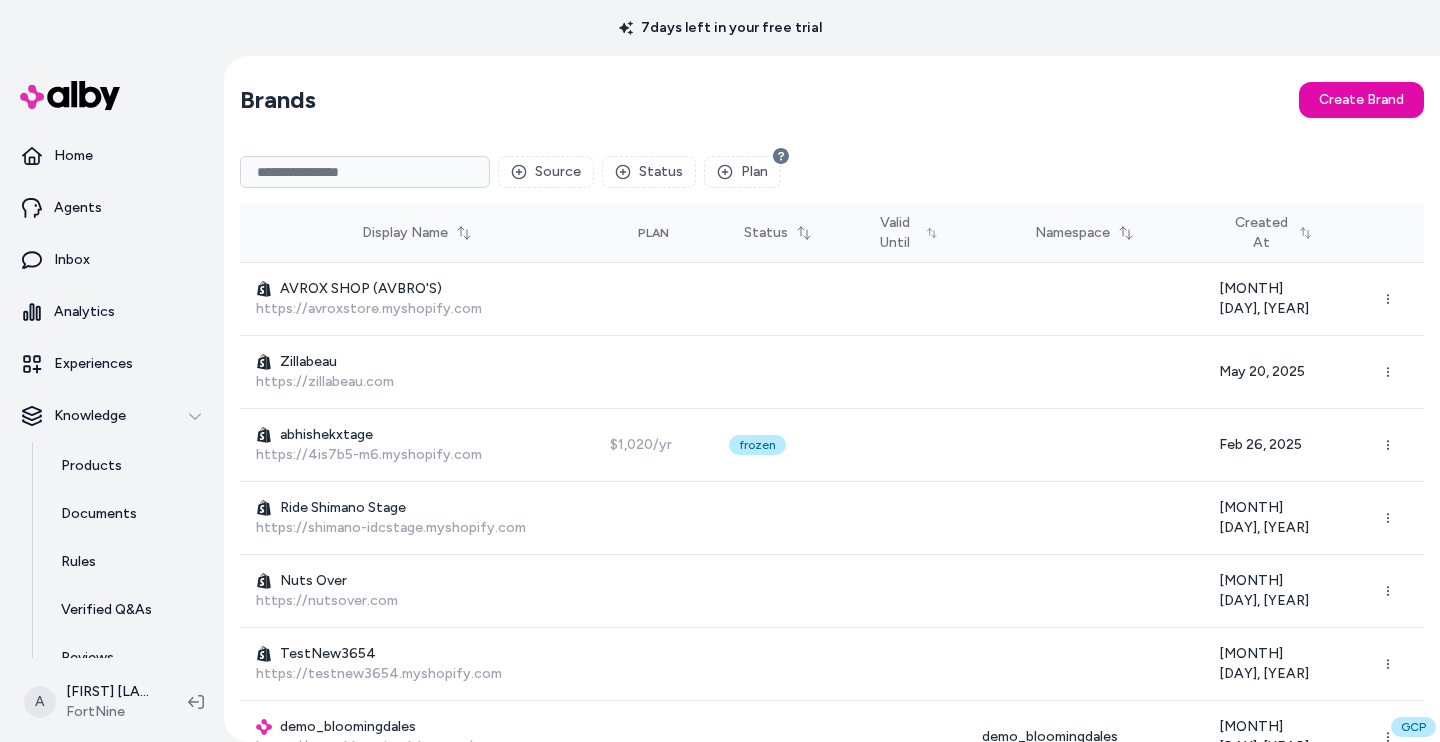 click on "Source Status Plan" at bounding box center (832, 172) 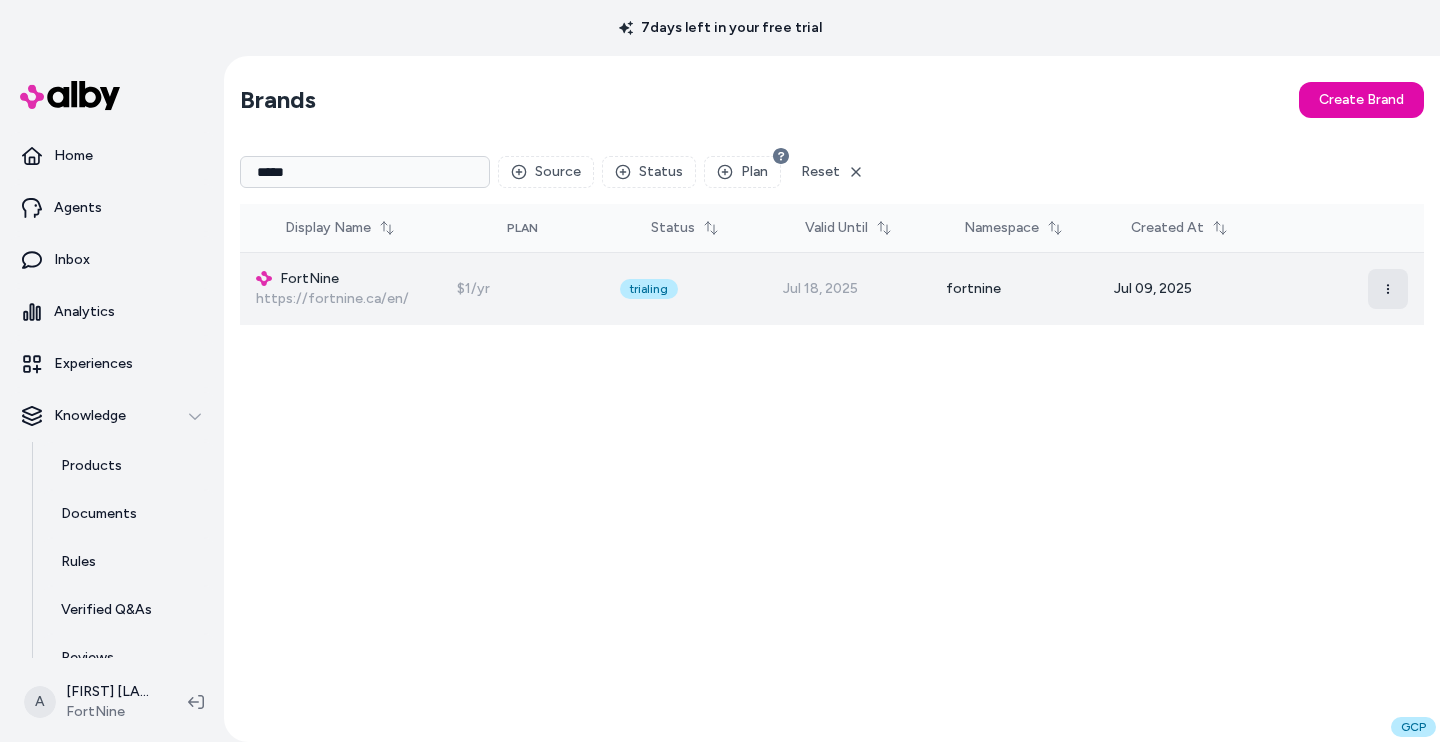 type on "*****" 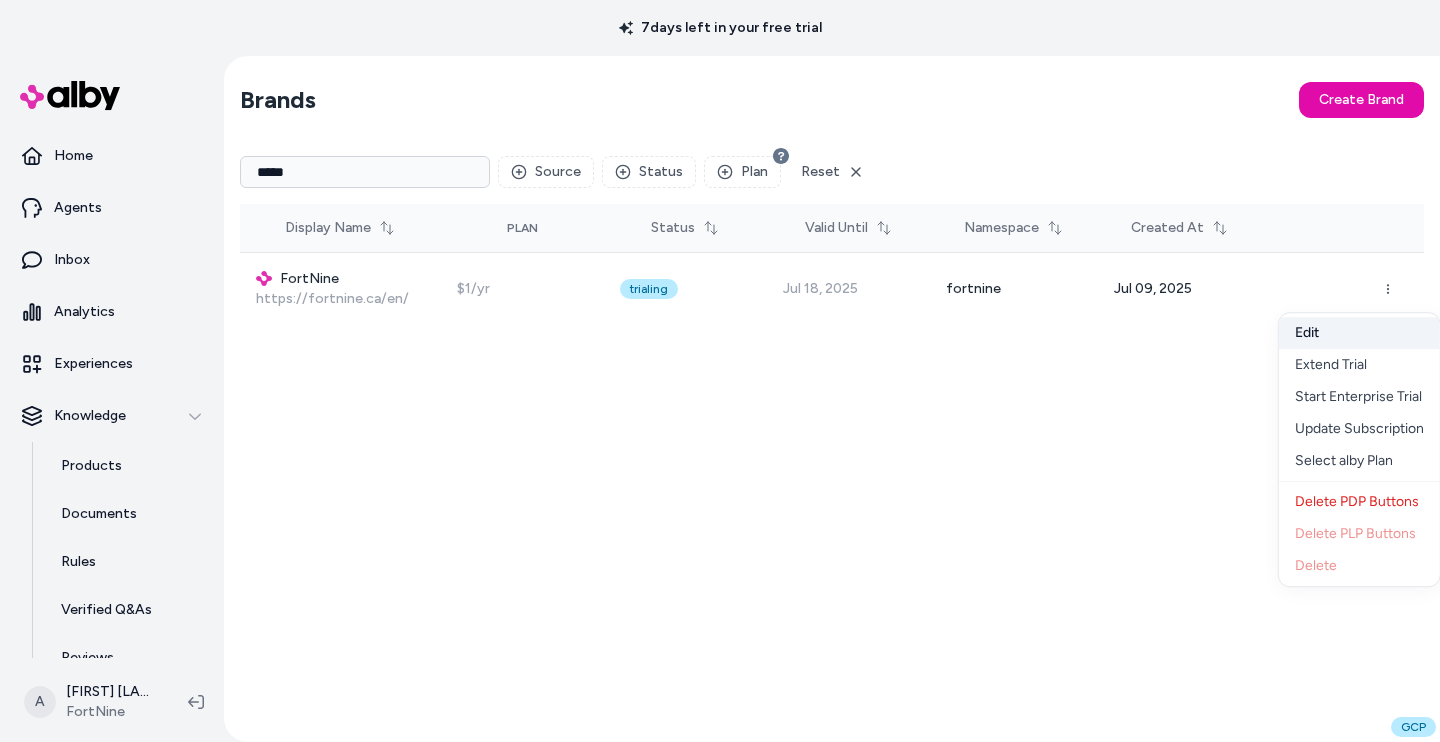 click on "Edit" at bounding box center (1359, 333) 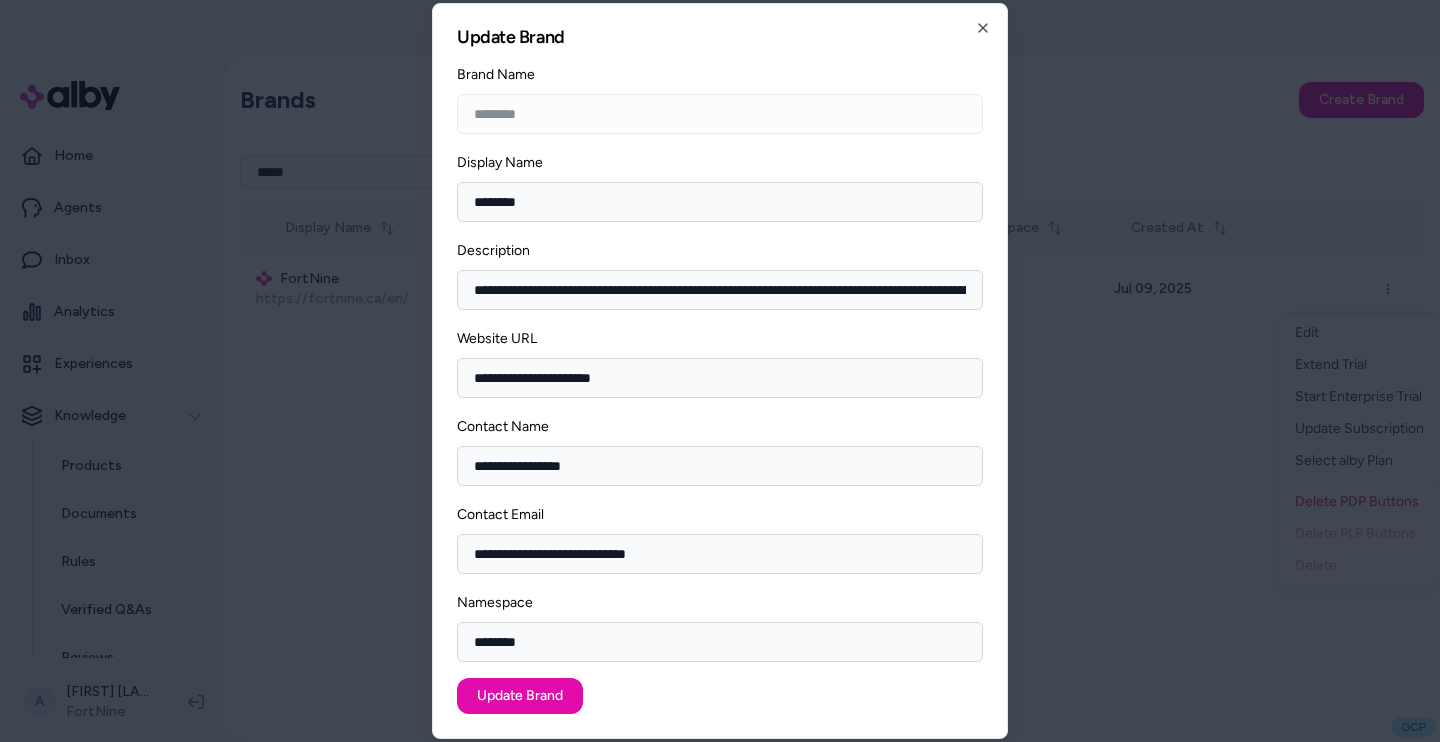 click on "********" at bounding box center [720, 642] 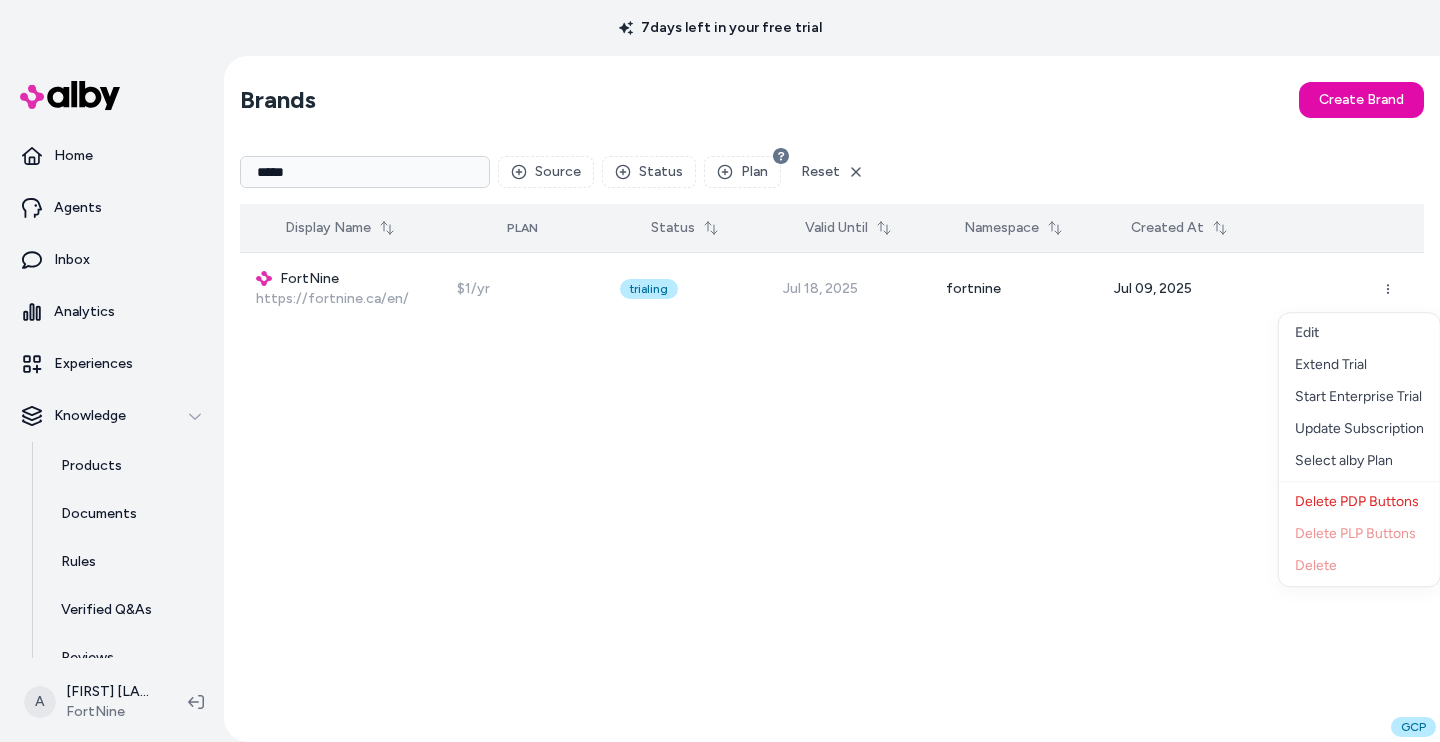 type 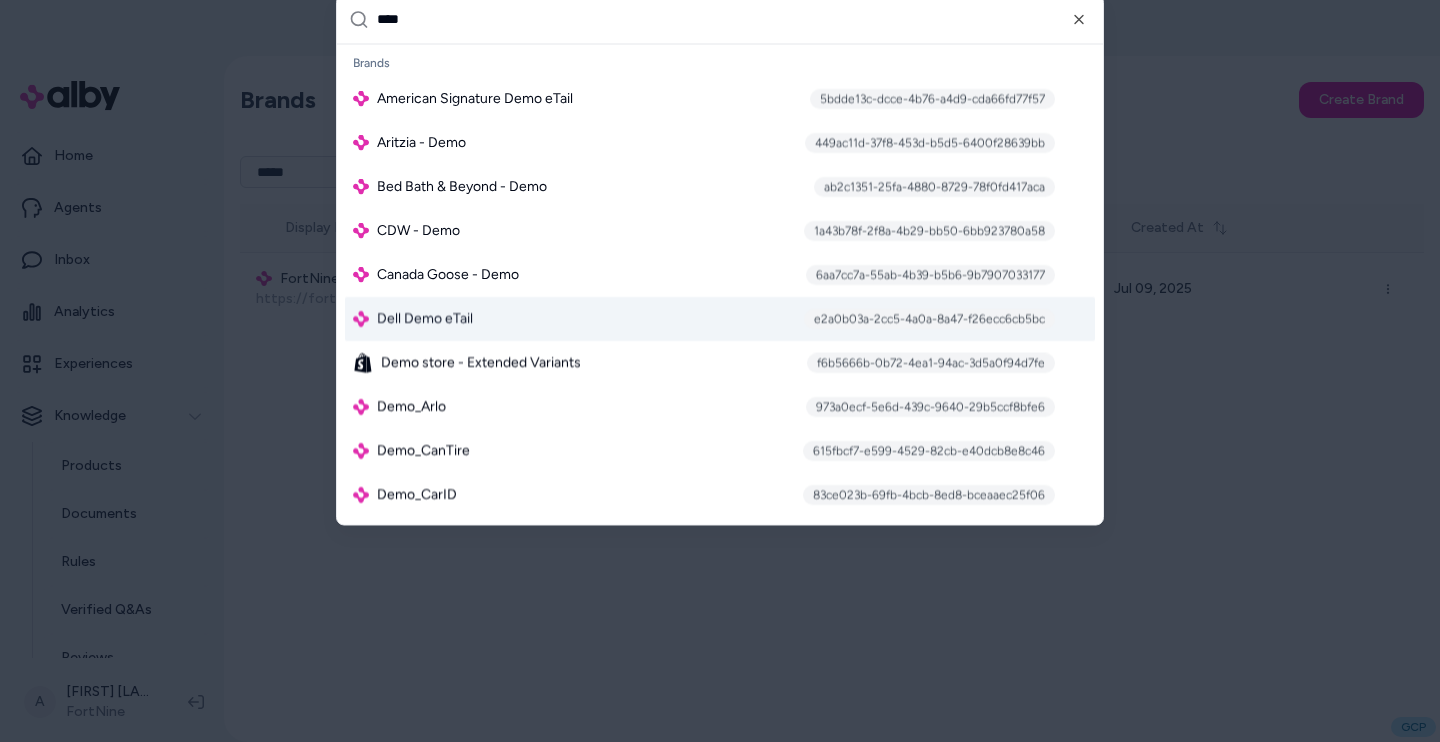 type on "****" 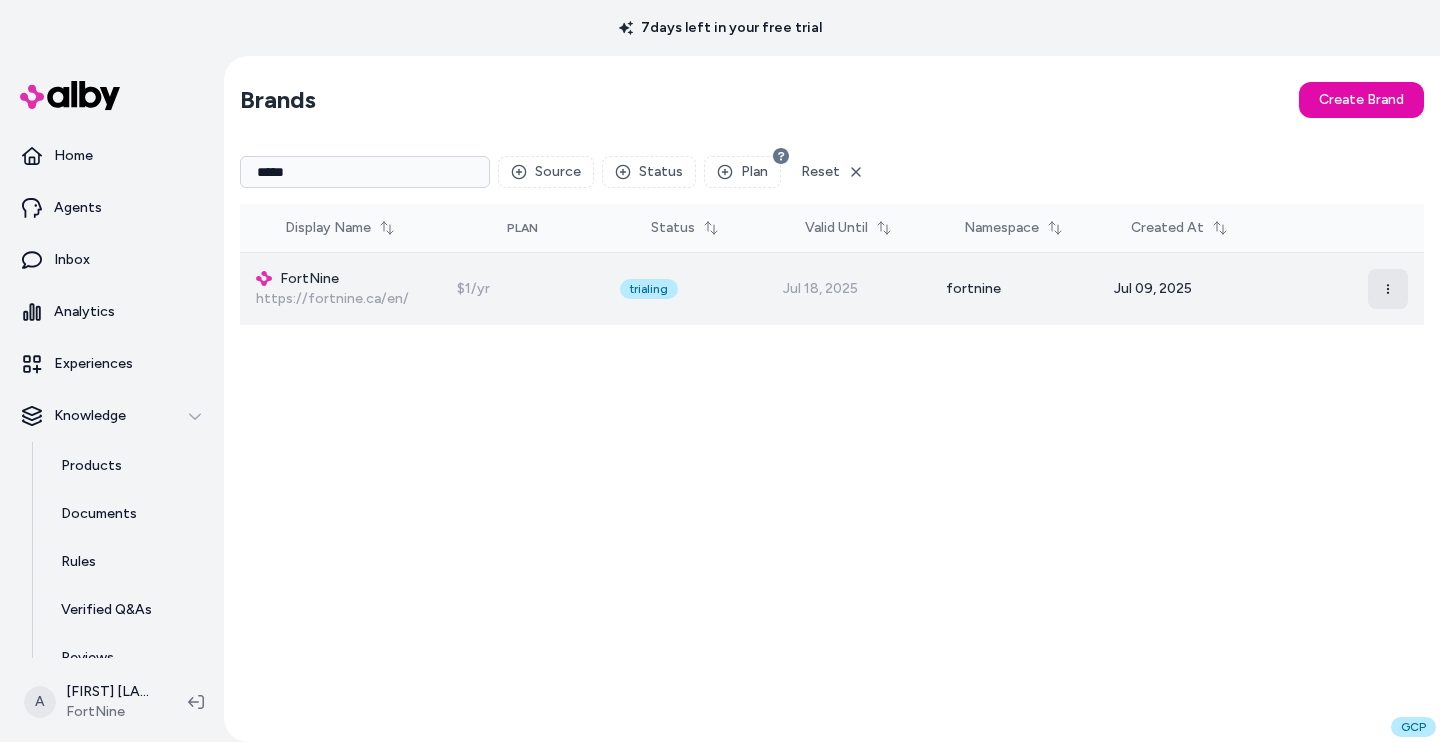click at bounding box center [1388, 289] 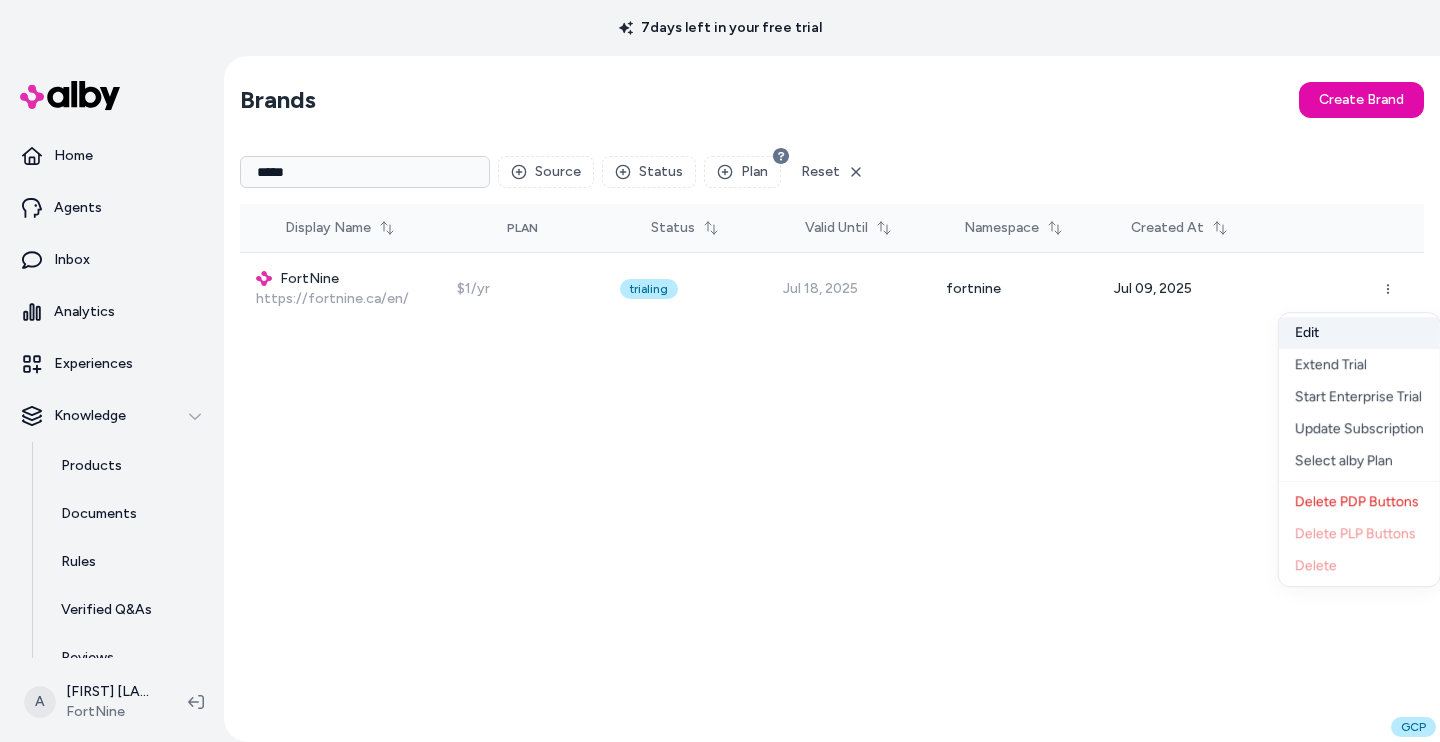 click on "Edit" at bounding box center (1359, 333) 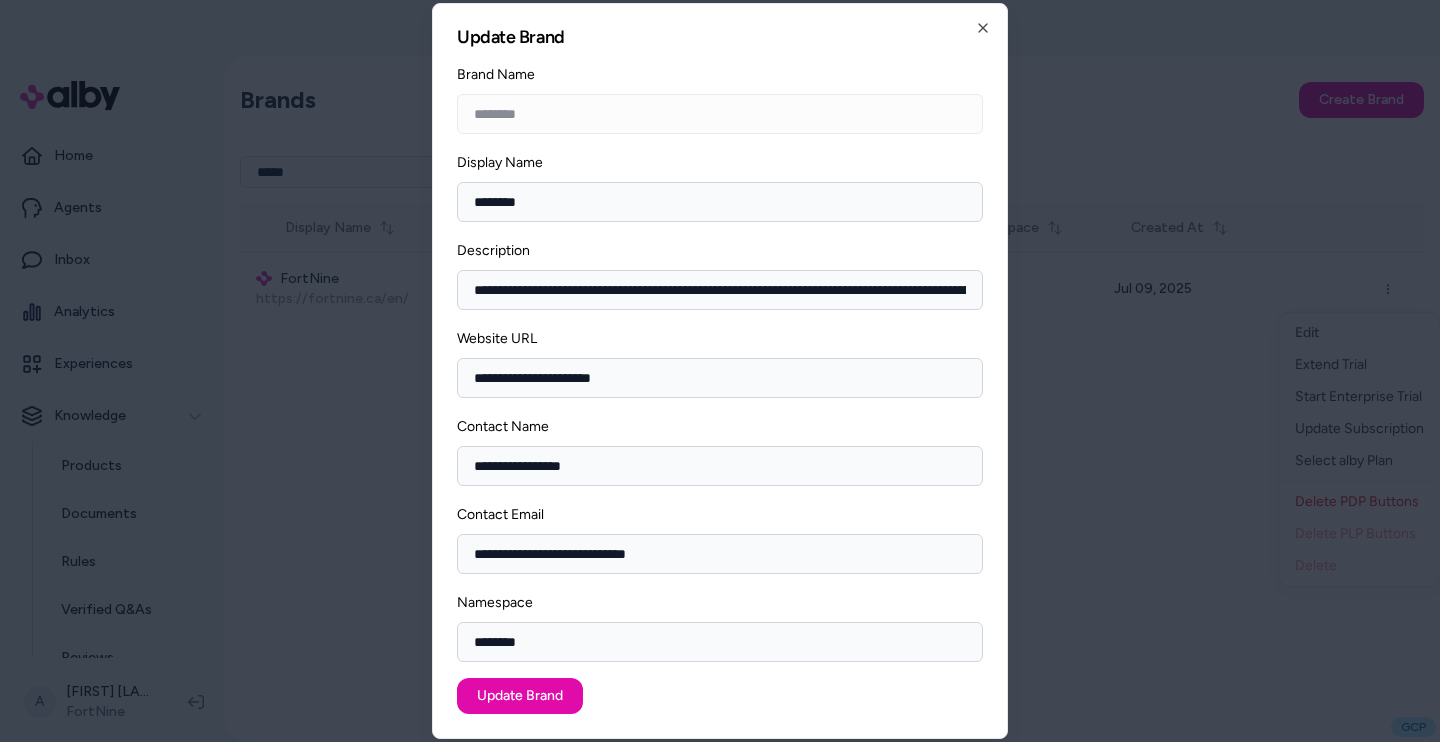 click on "********" at bounding box center (720, 202) 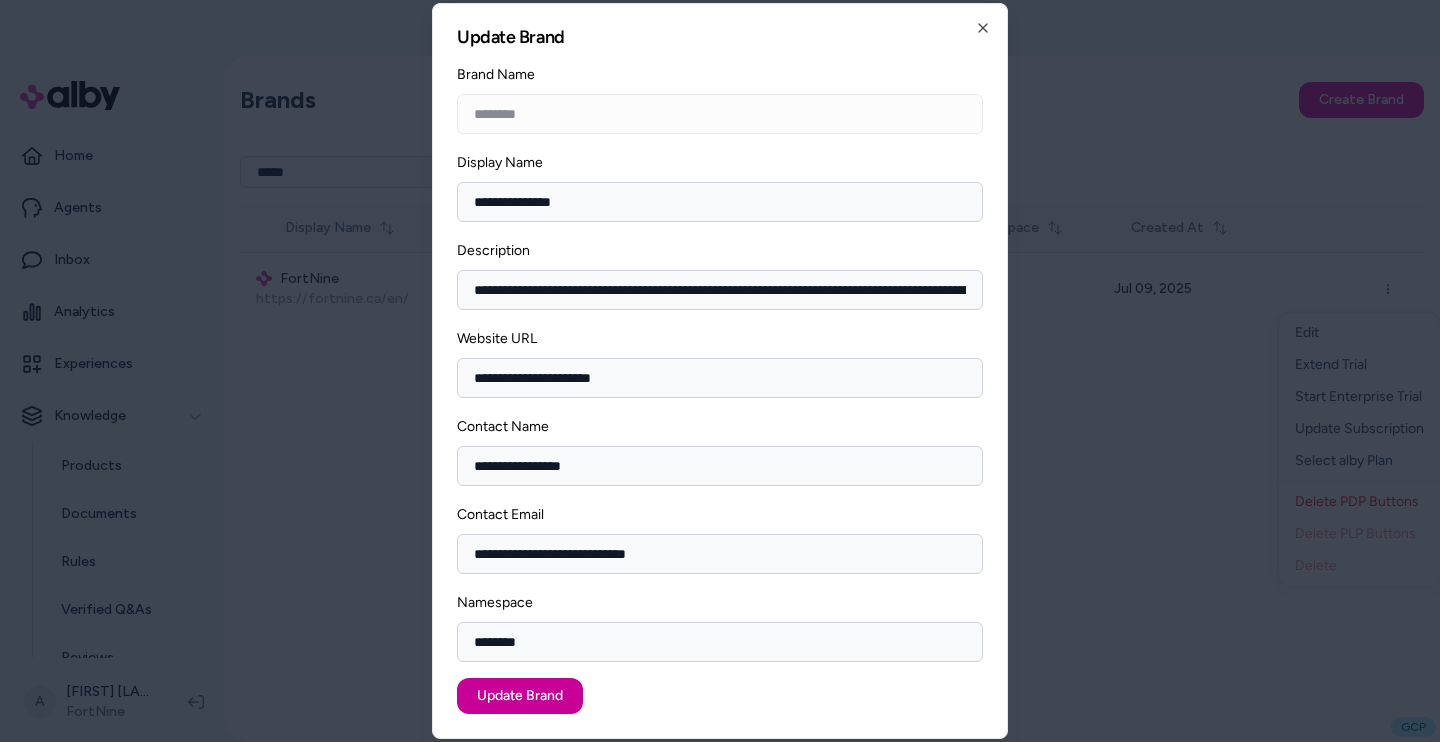 type on "**********" 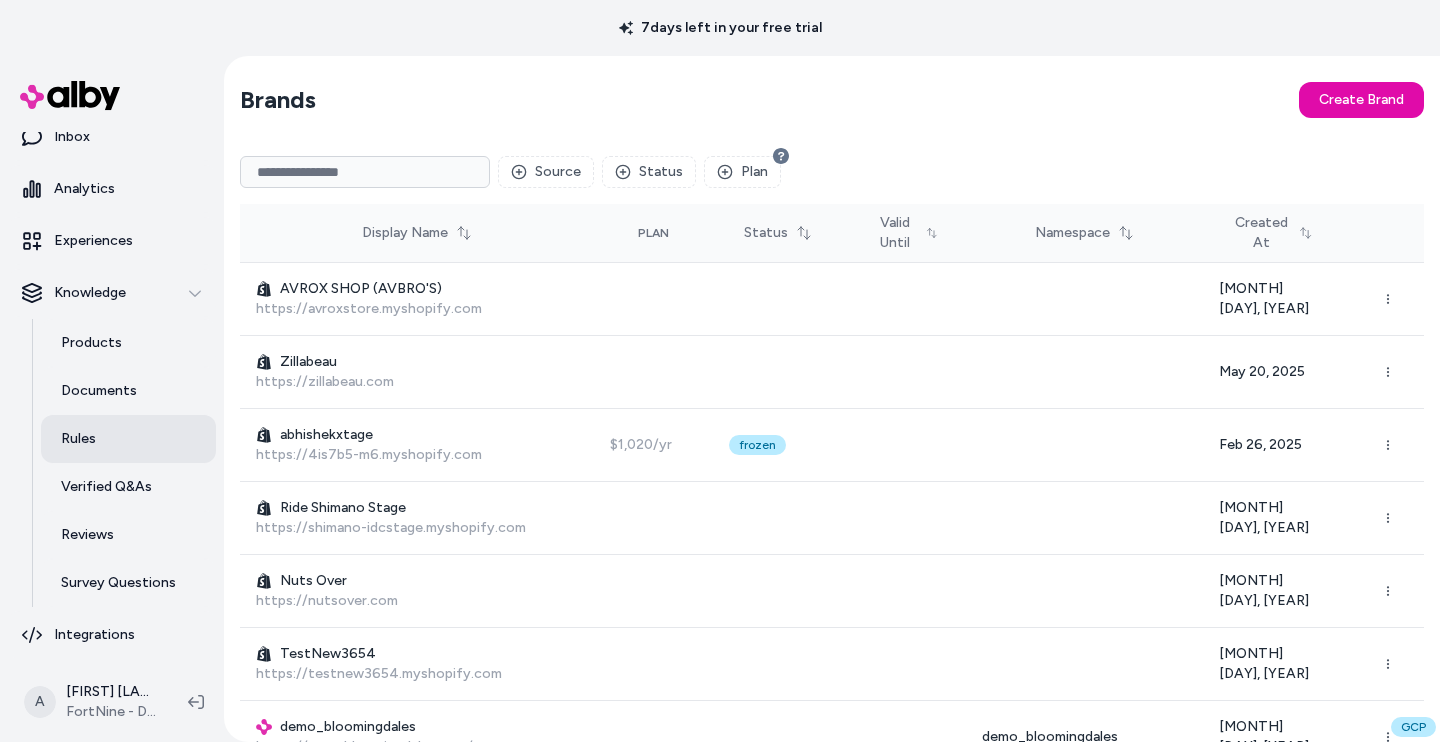 scroll, scrollTop: 122, scrollLeft: 0, axis: vertical 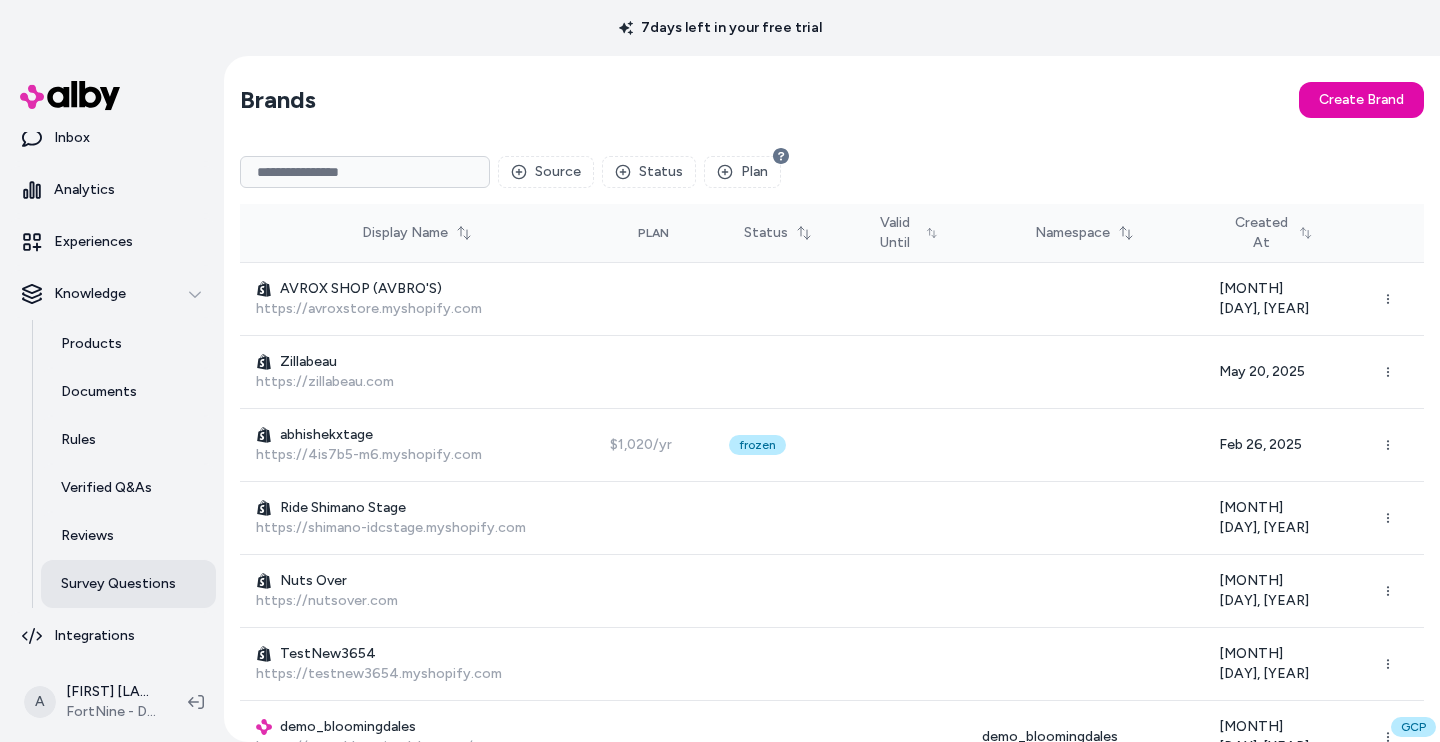 click on "Survey Questions" at bounding box center (118, 584) 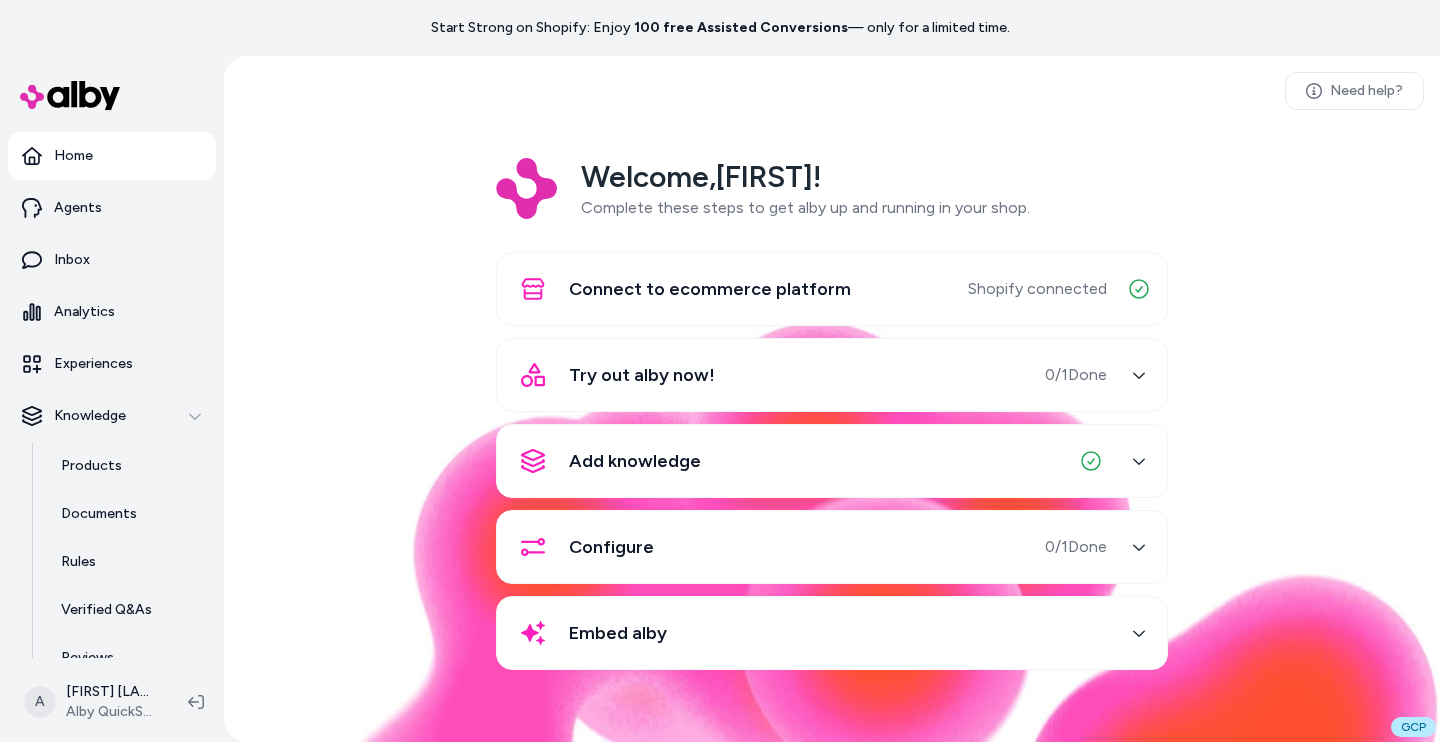 scroll, scrollTop: 0, scrollLeft: 0, axis: both 